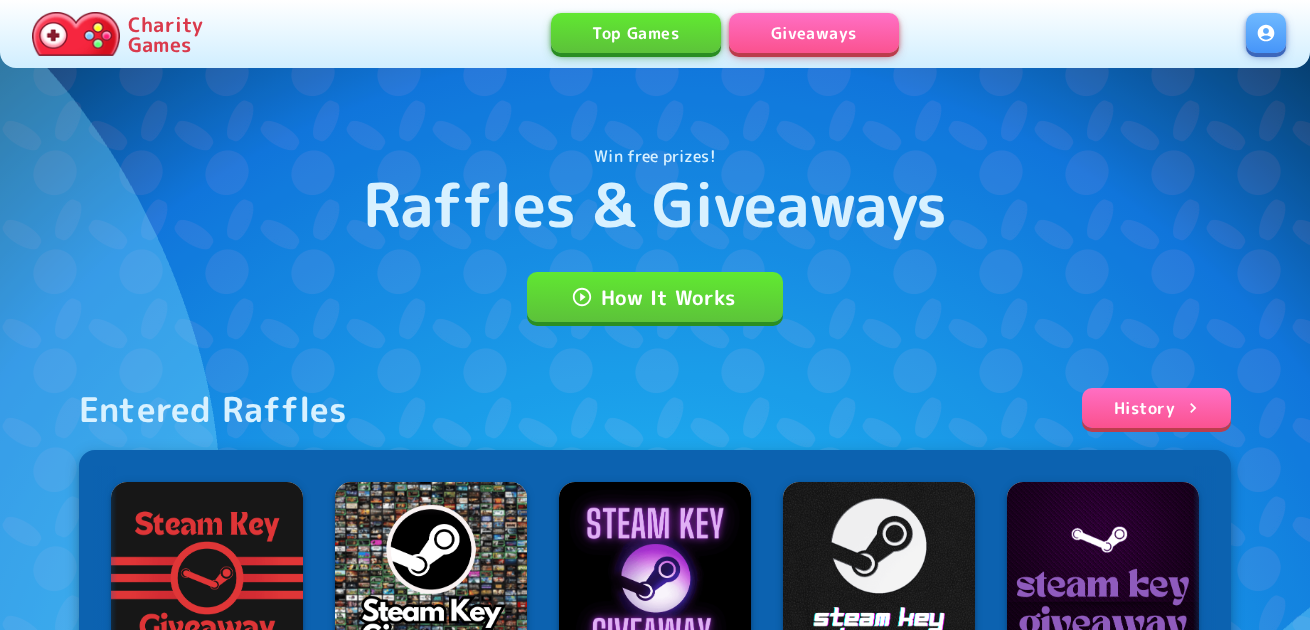 scroll, scrollTop: 0, scrollLeft: 0, axis: both 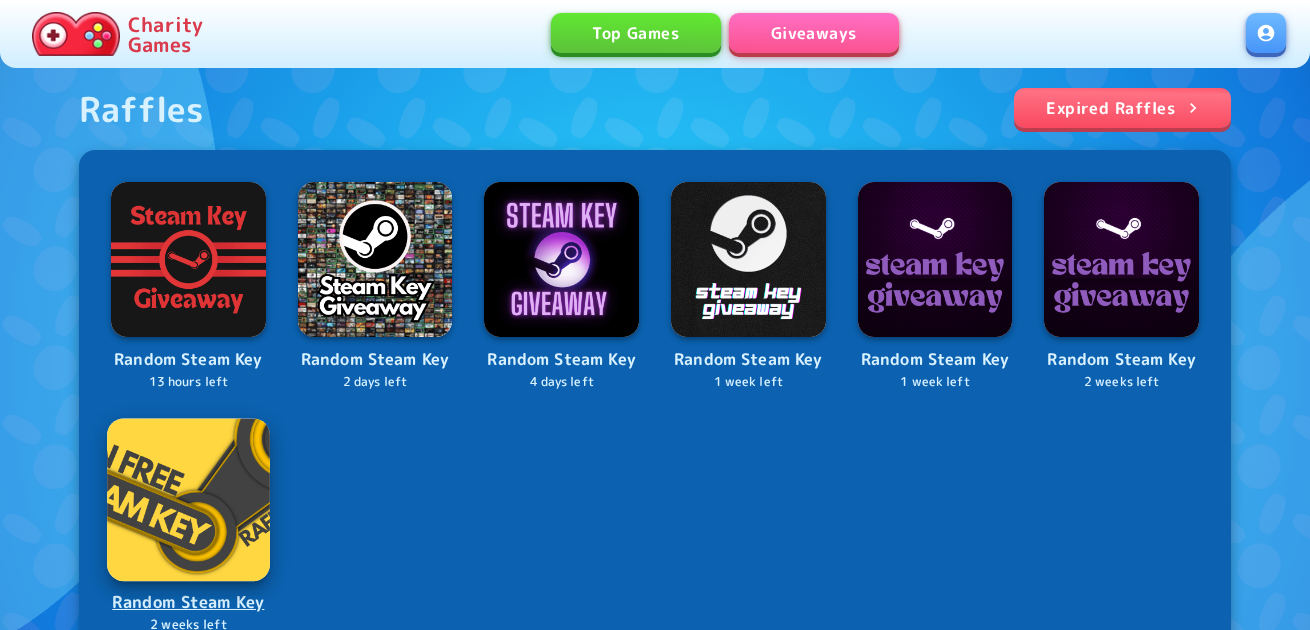 click at bounding box center [188, 500] 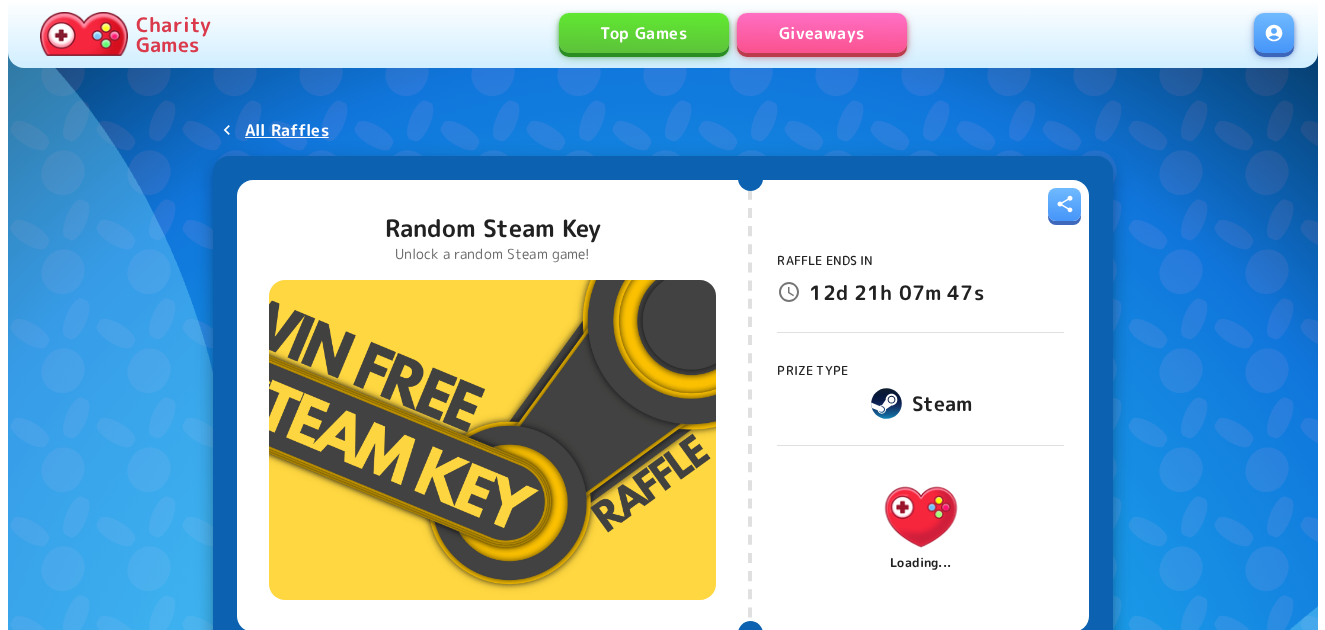 scroll, scrollTop: 0, scrollLeft: 0, axis: both 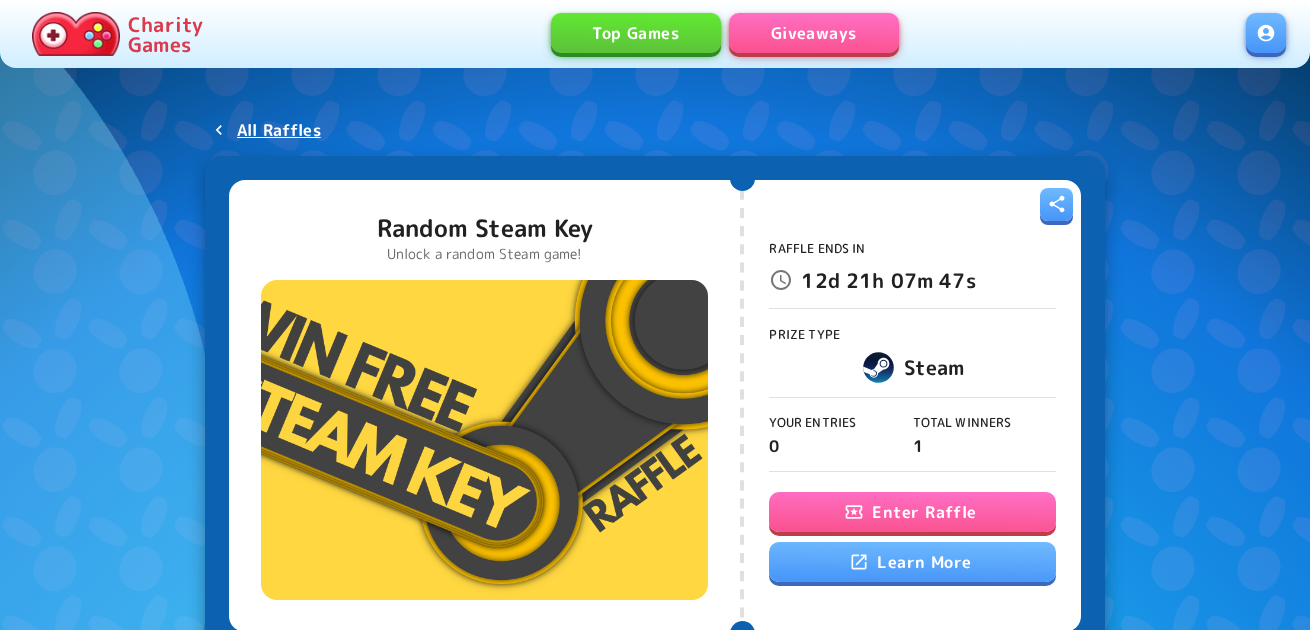 click on "Enter Raffle" at bounding box center (912, 512) 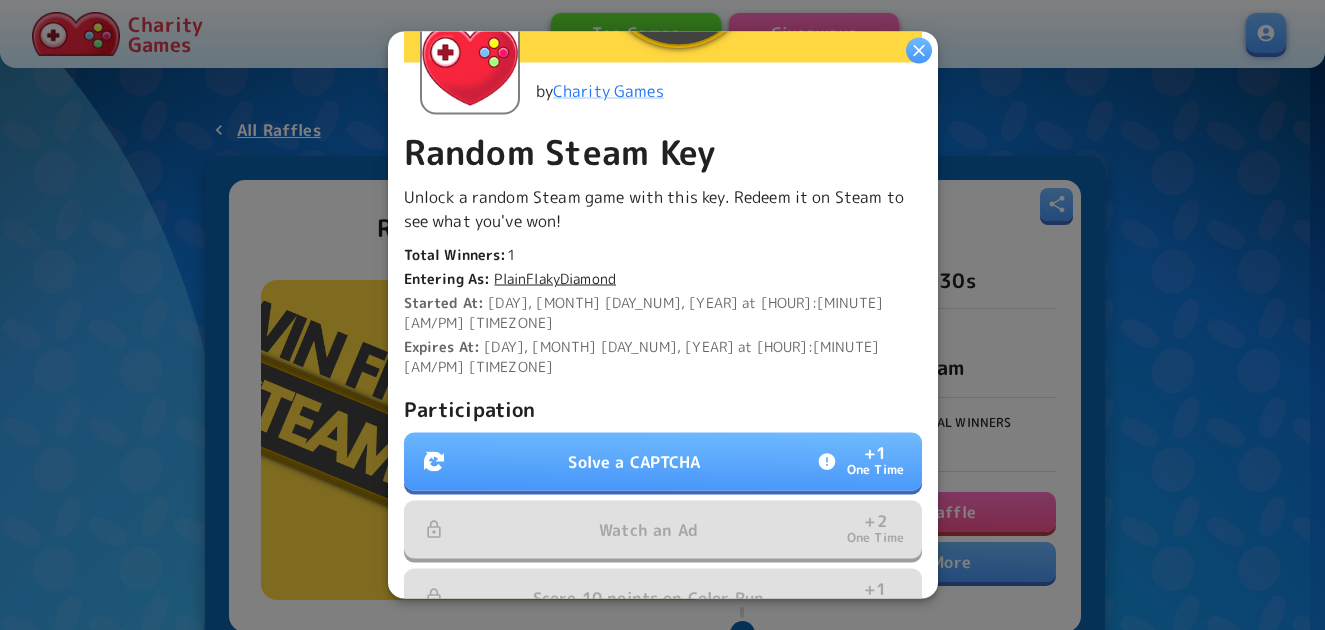scroll, scrollTop: 400, scrollLeft: 0, axis: vertical 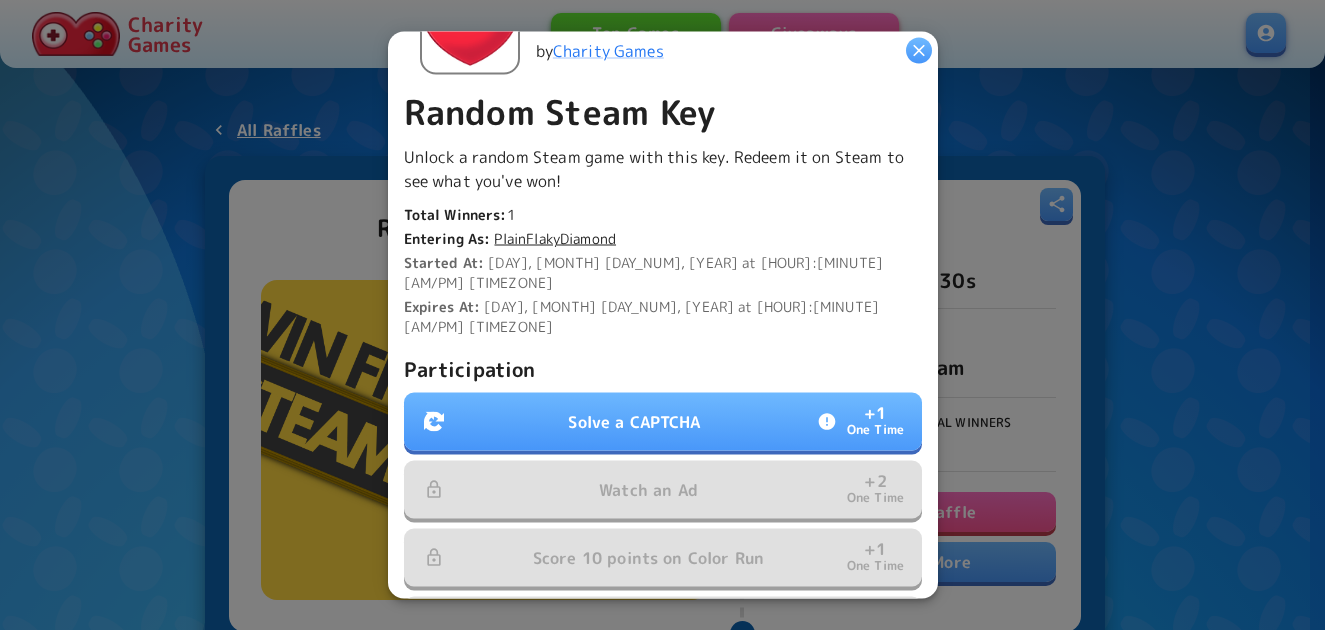 click on "Solve a CAPTCHA + 1 One Time" at bounding box center (663, 422) 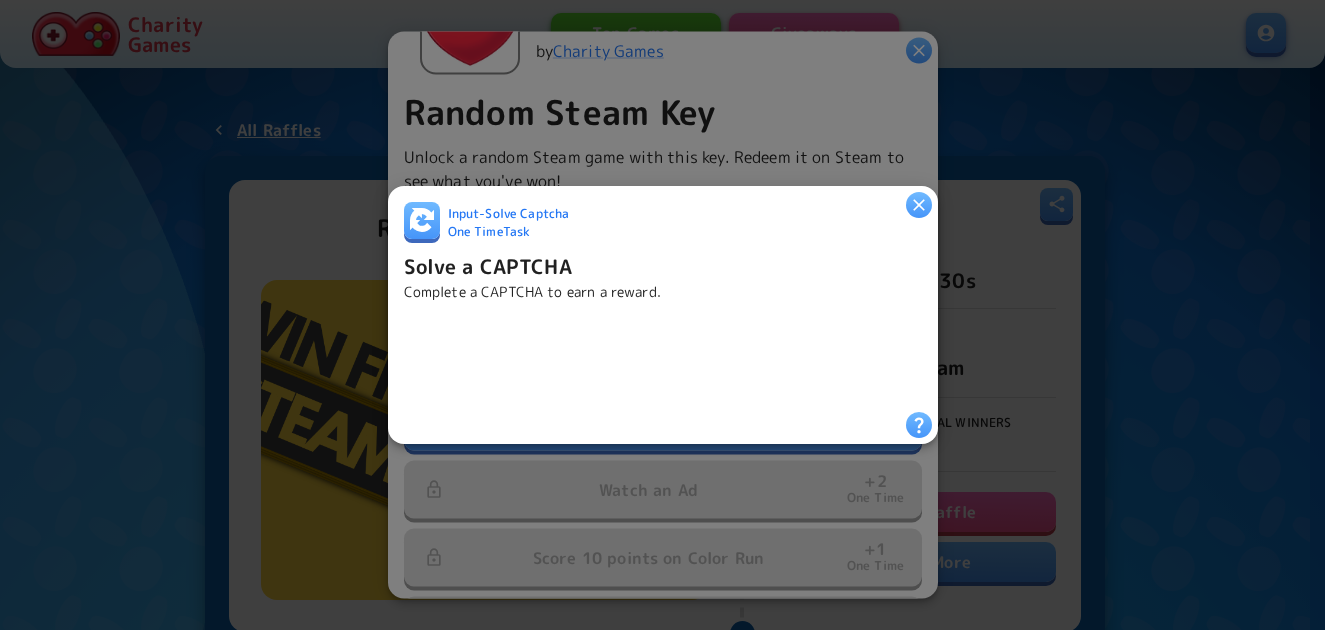 click at bounding box center (919, 205) 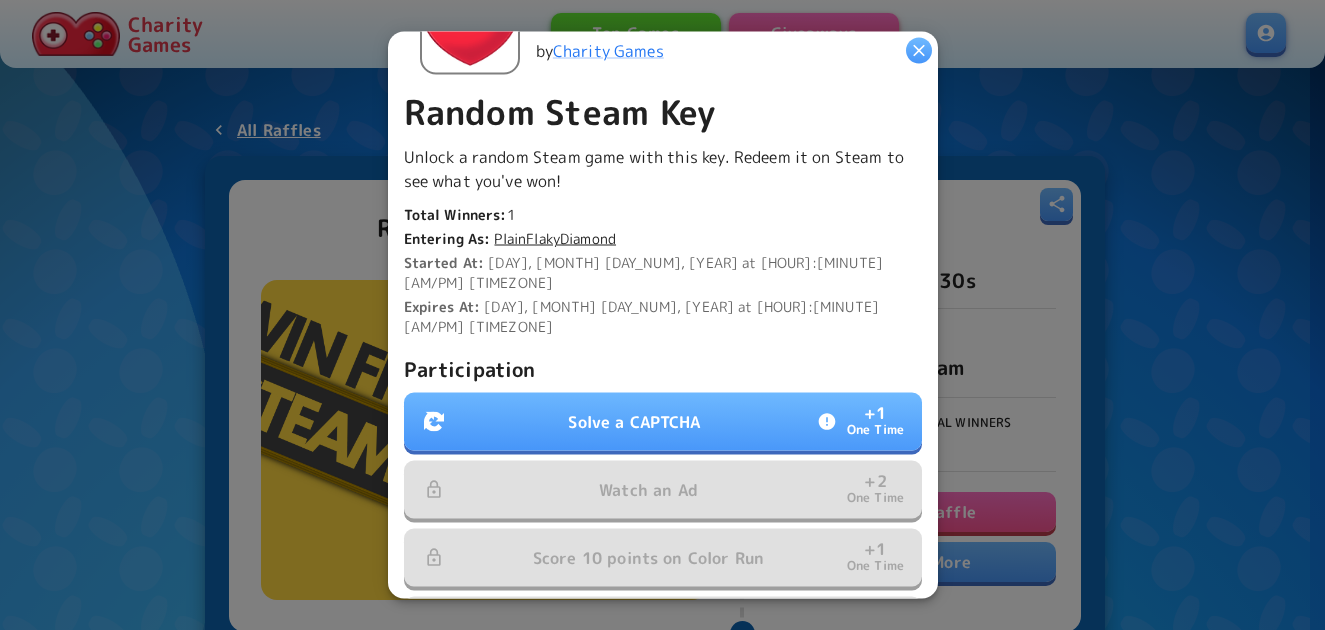 click on "Solve a CAPTCHA" at bounding box center [634, 422] 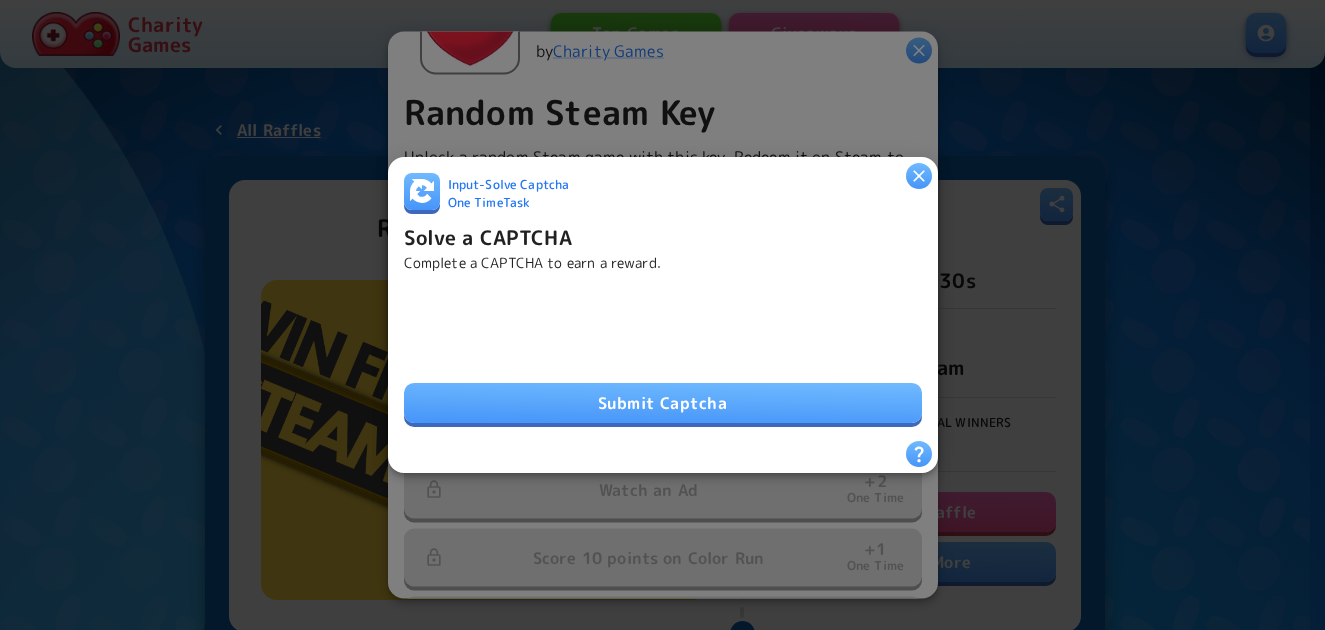 click on "Submit Captcha" at bounding box center (663, 403) 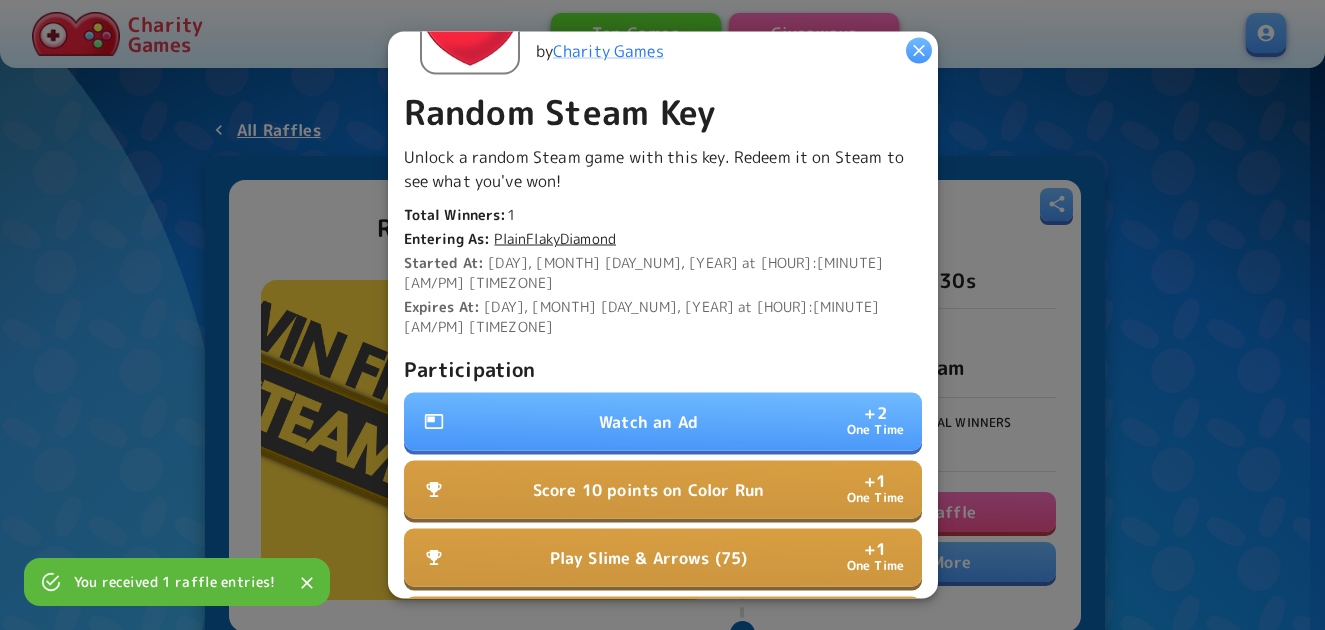 click on "Watch an Ad + 2 One Time" at bounding box center [663, 422] 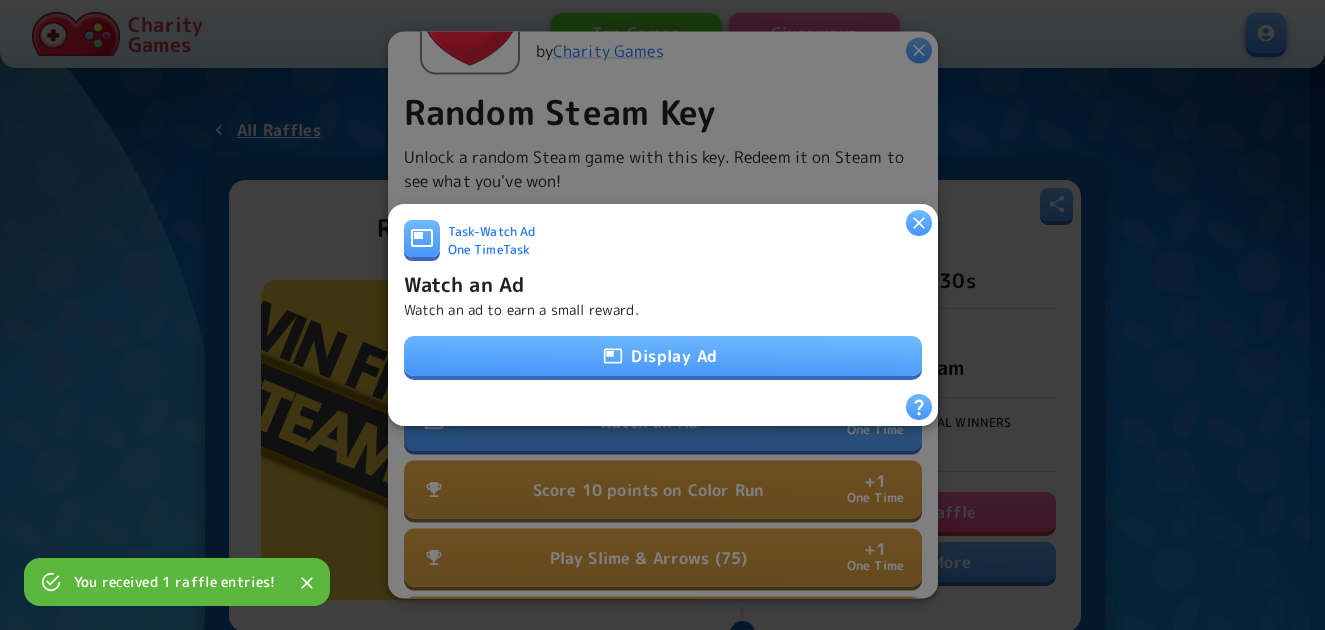 click on "Display Ad" at bounding box center [663, 356] 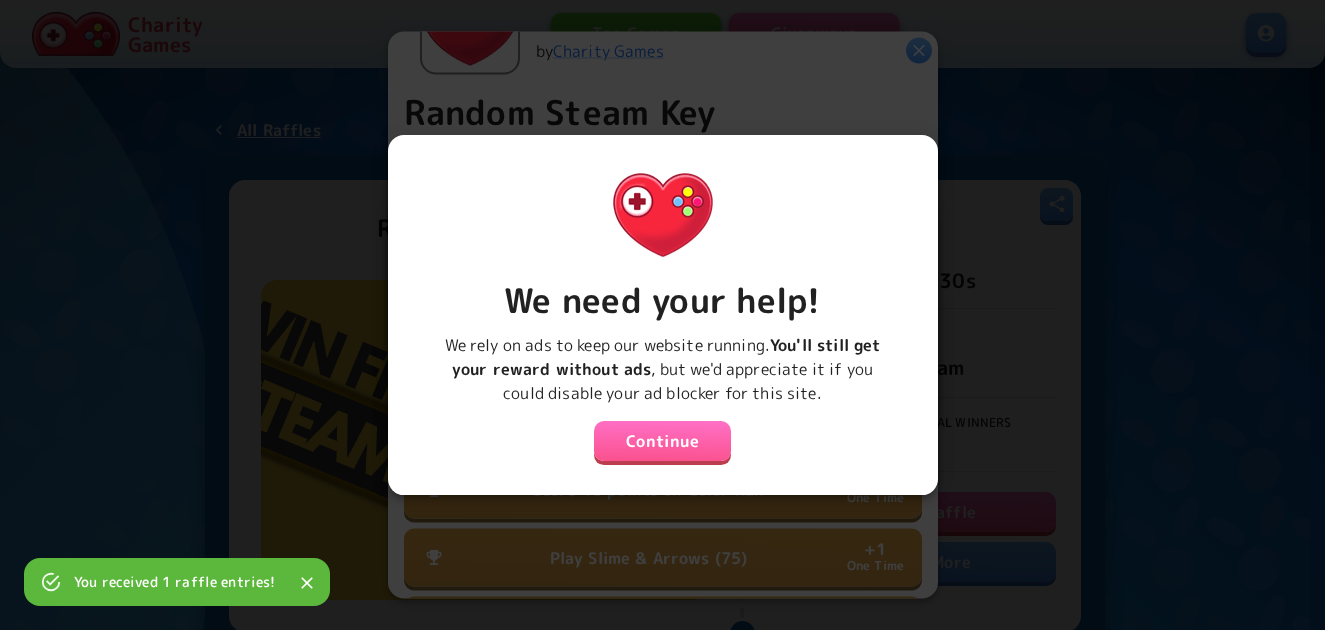 click on "Continue" at bounding box center (663, 441) 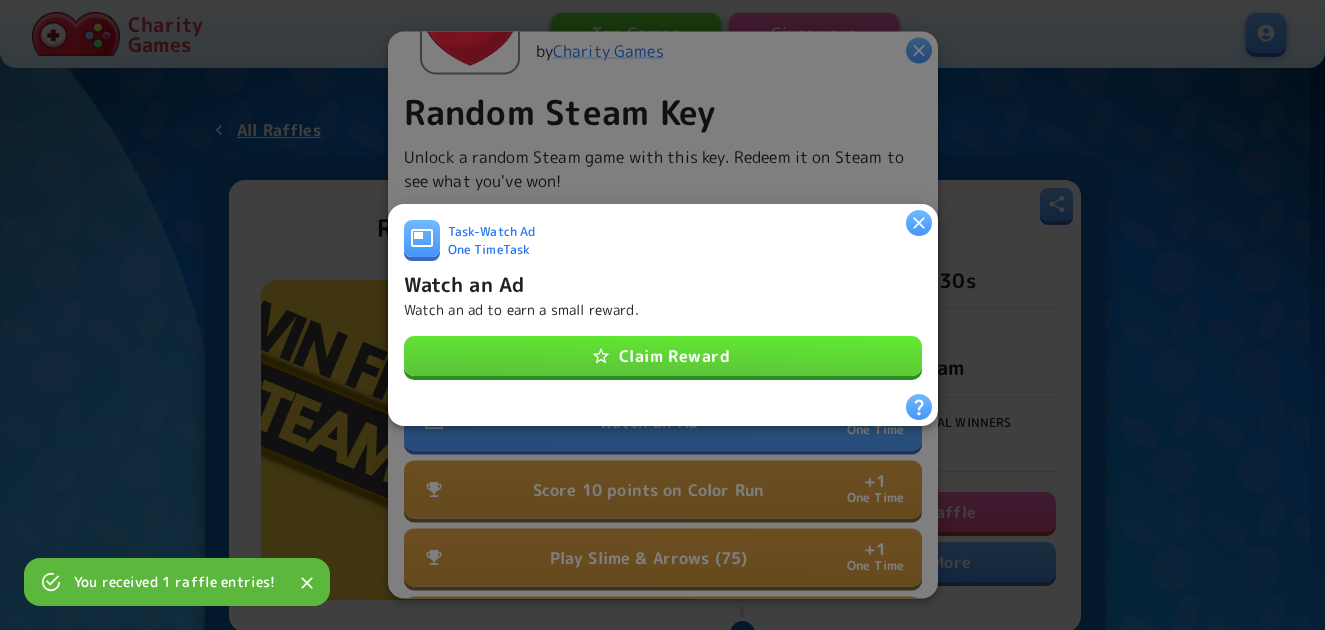 click on "Claim Reward" at bounding box center [663, 356] 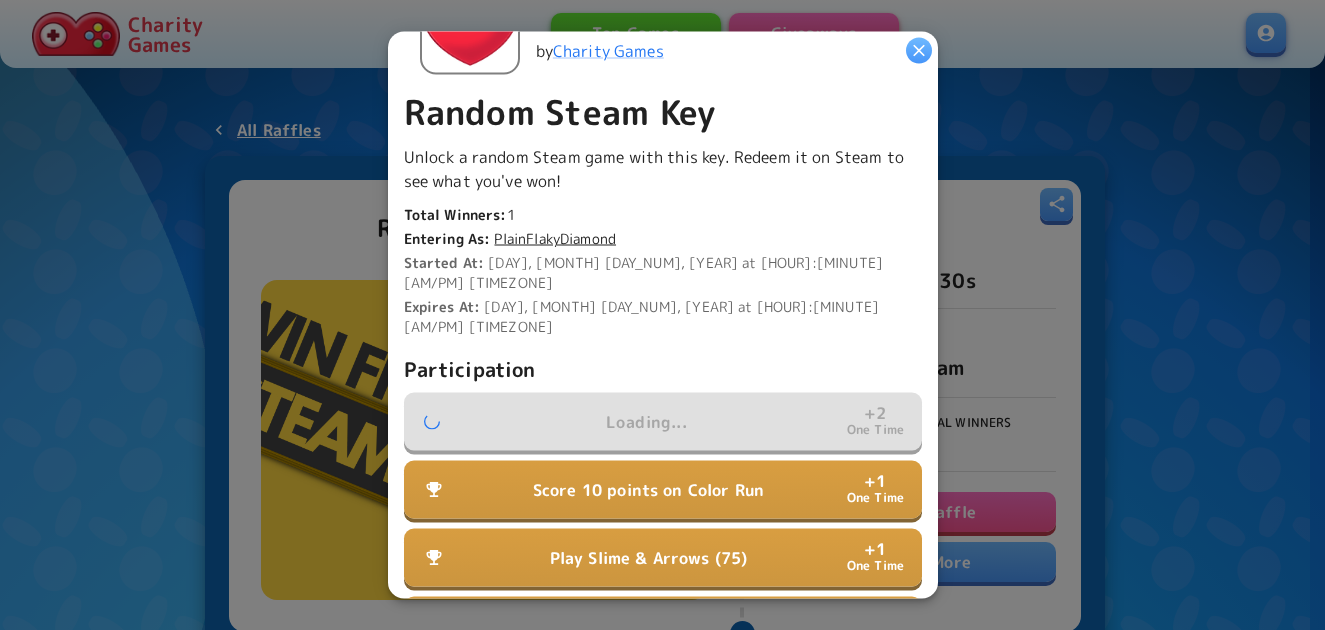 scroll, scrollTop: 600, scrollLeft: 0, axis: vertical 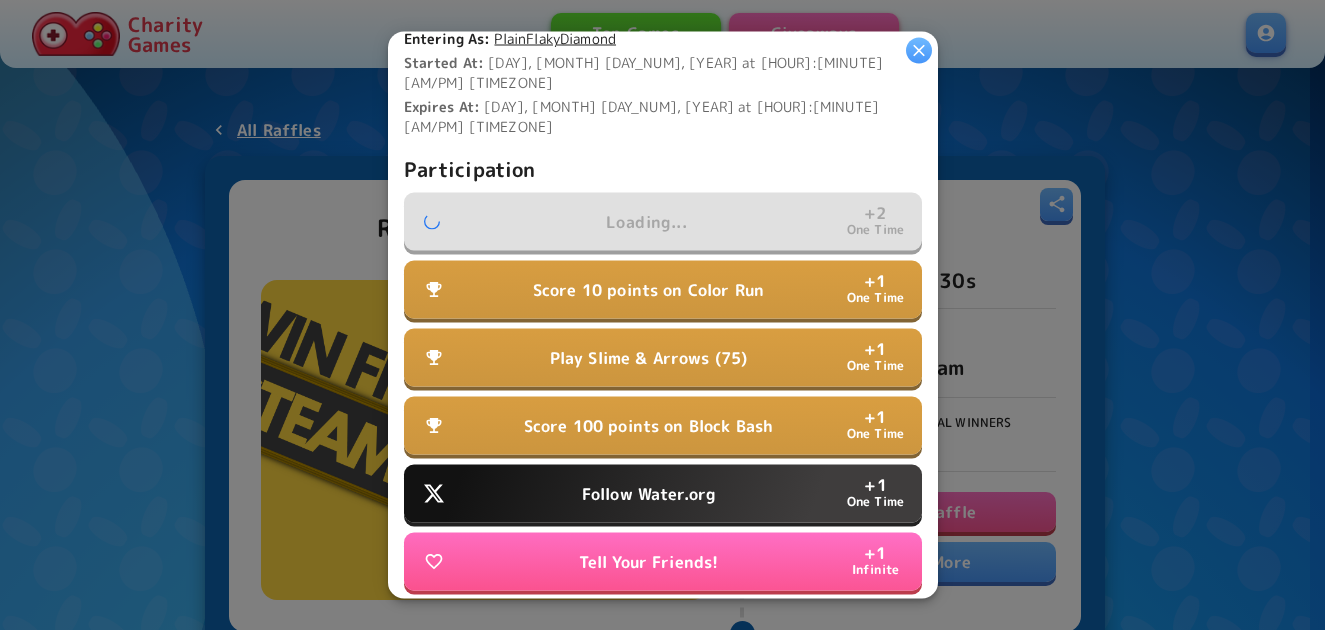 click on "Follow Water.org" at bounding box center [648, 494] 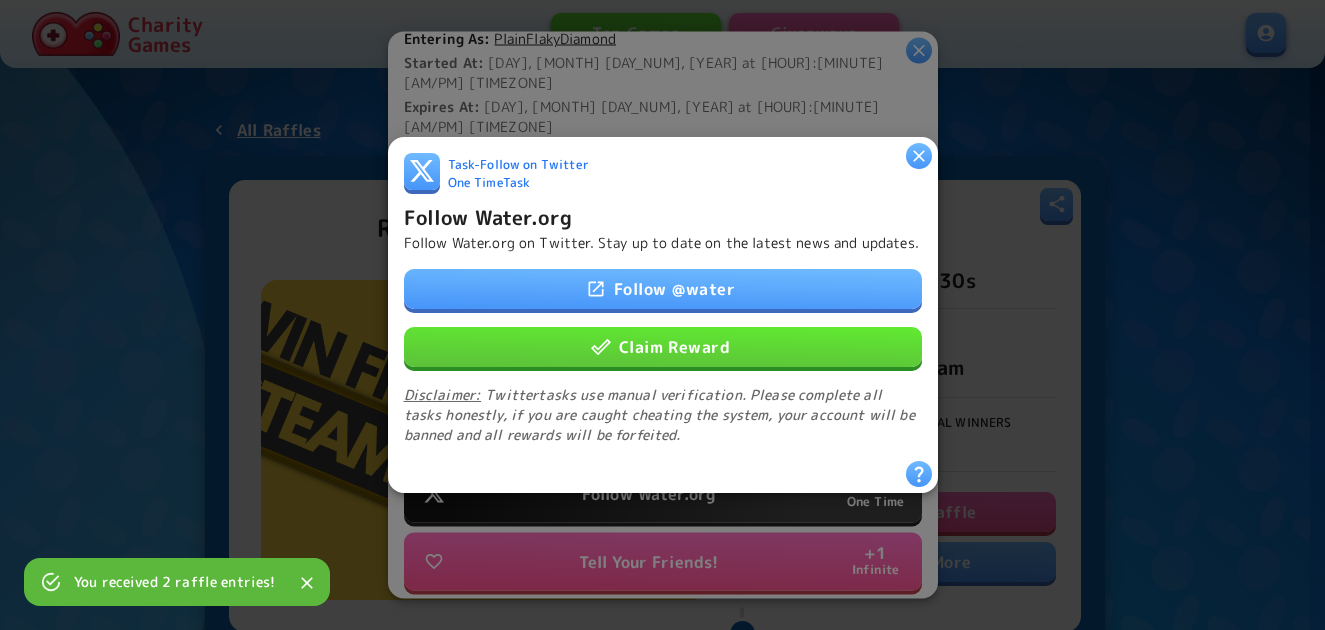 click on "Claim Reward" at bounding box center [663, 347] 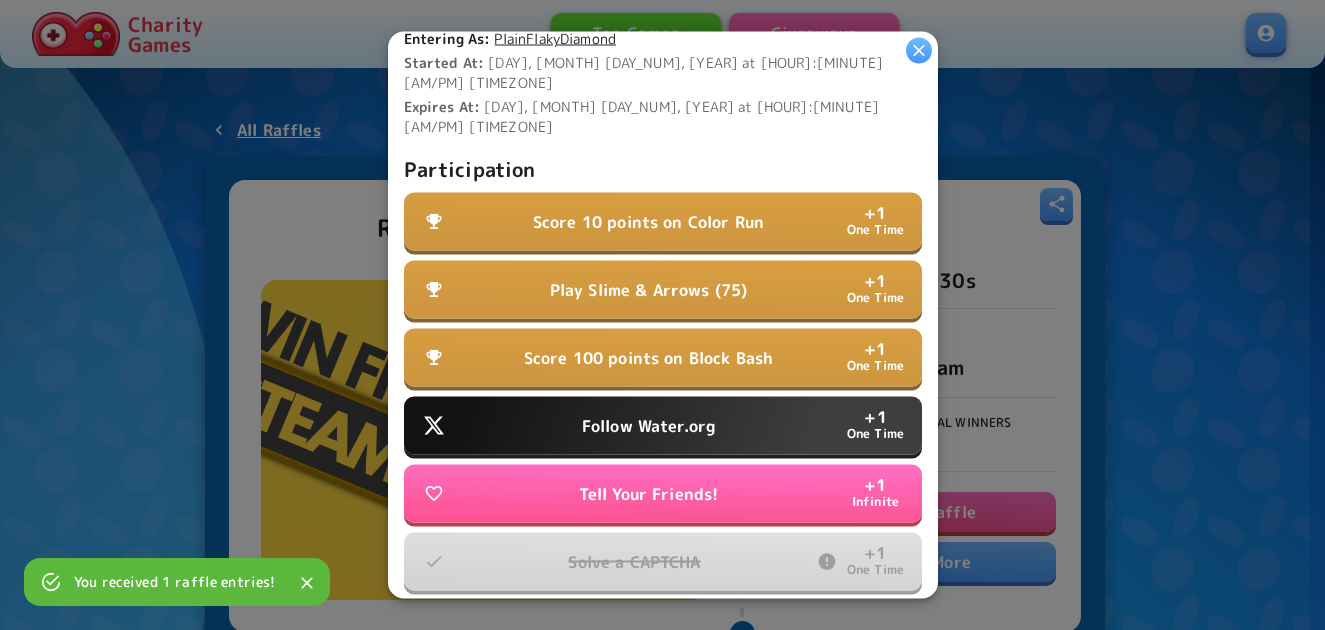 click on "Follow Water.org" at bounding box center [648, 426] 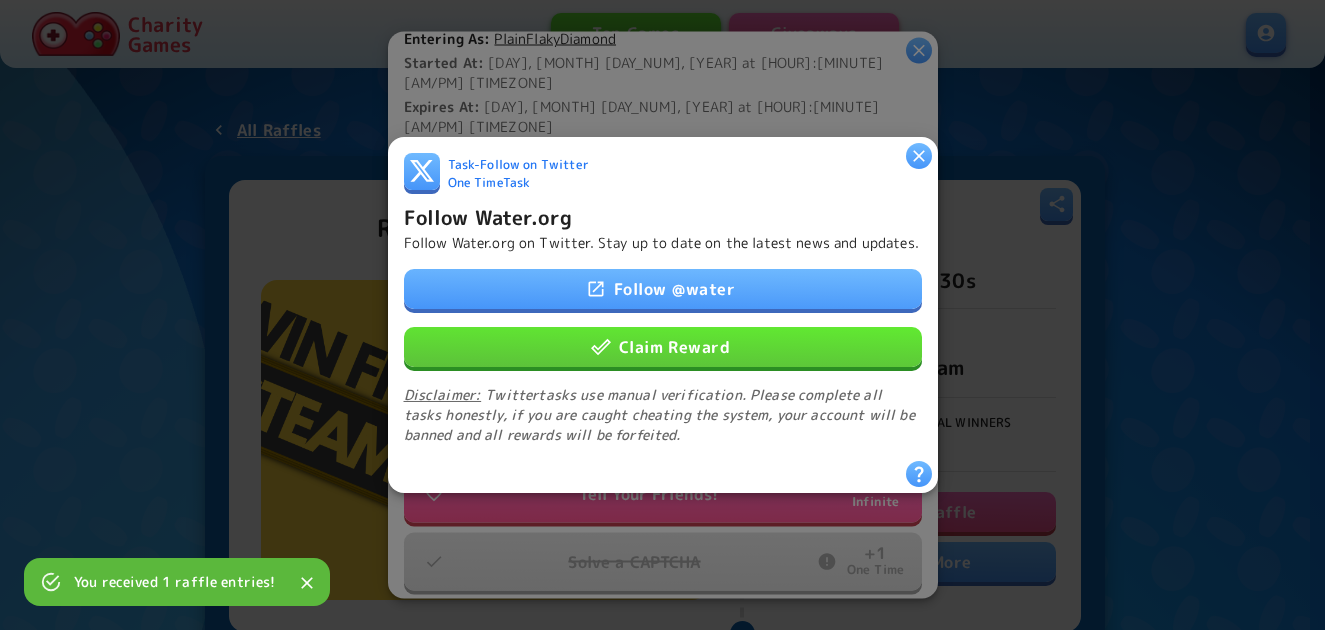 click on "Claim Reward" at bounding box center (663, 347) 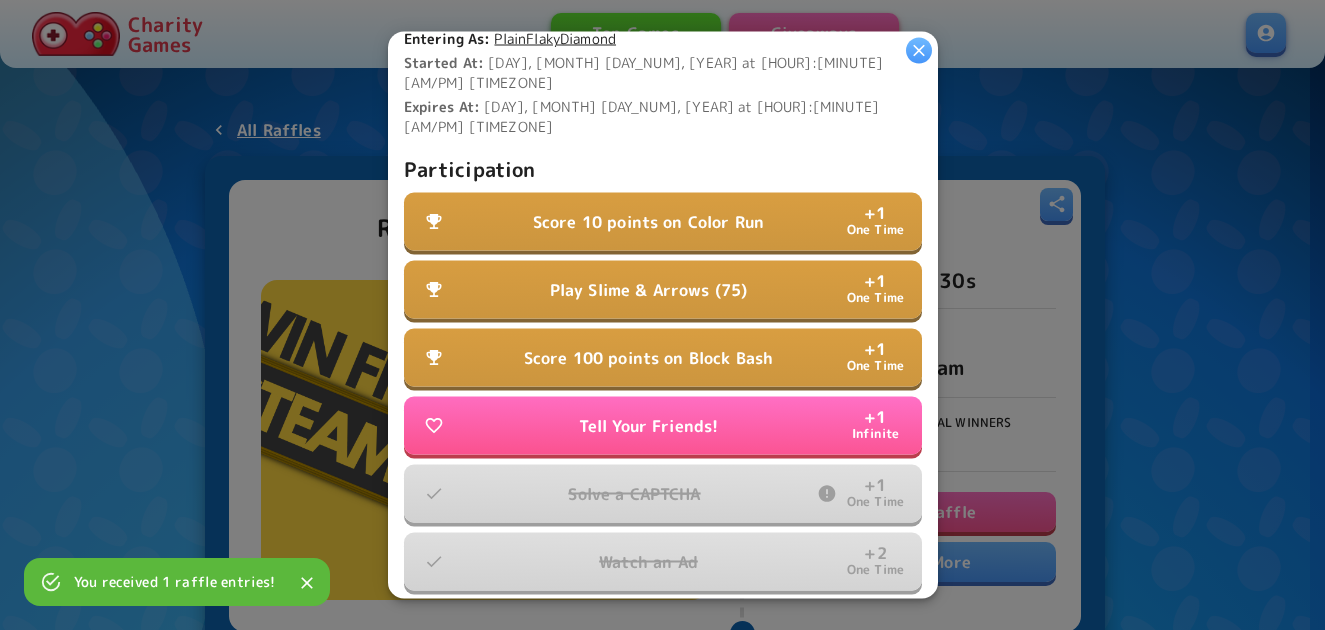 click on "Score 10 points on Color Run" at bounding box center [648, 222] 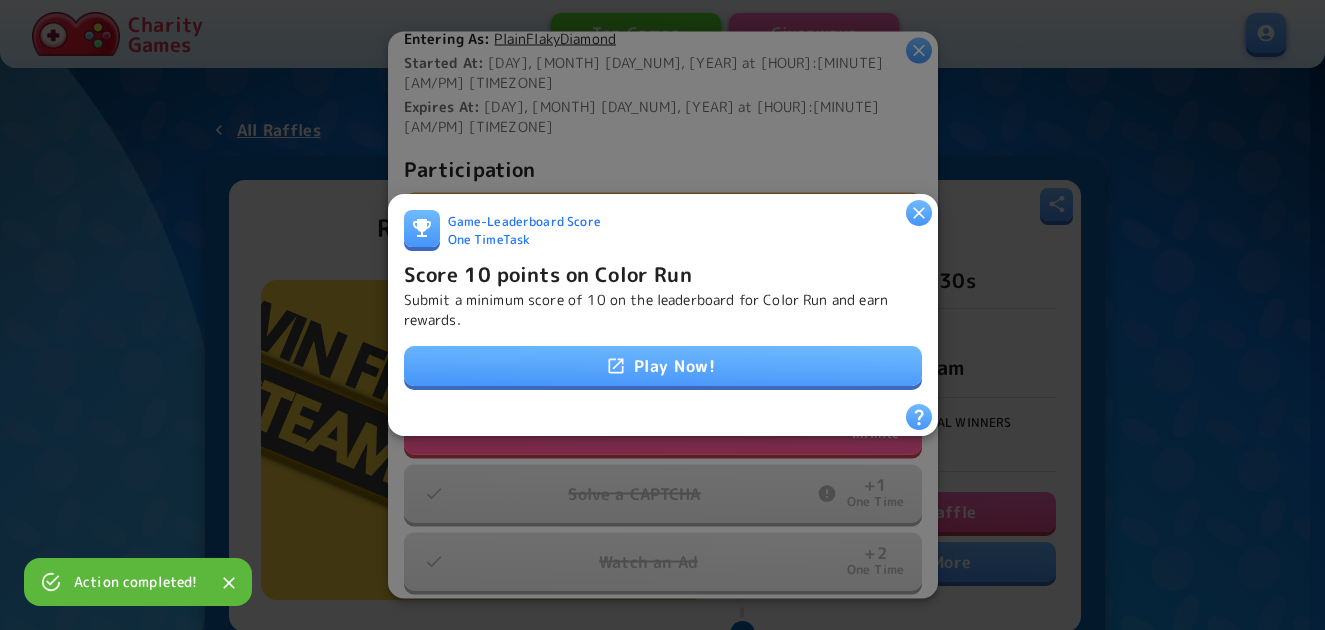 click at bounding box center [616, 366] 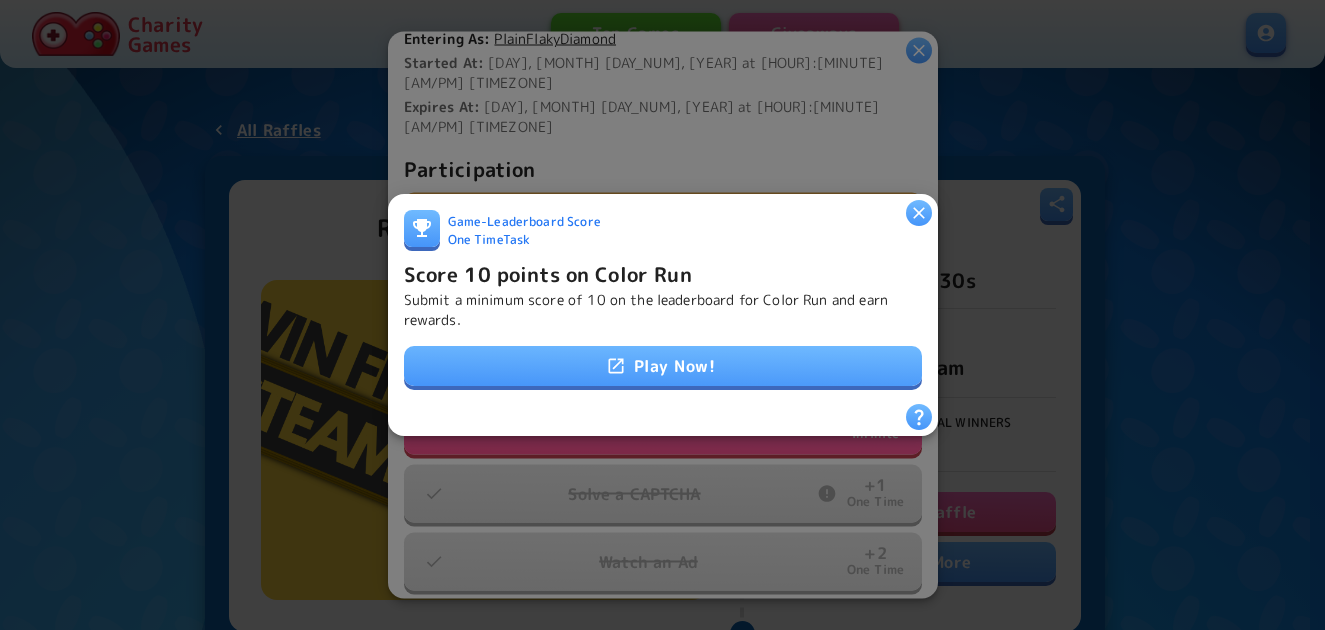 click on "Play Now!" at bounding box center (663, 366) 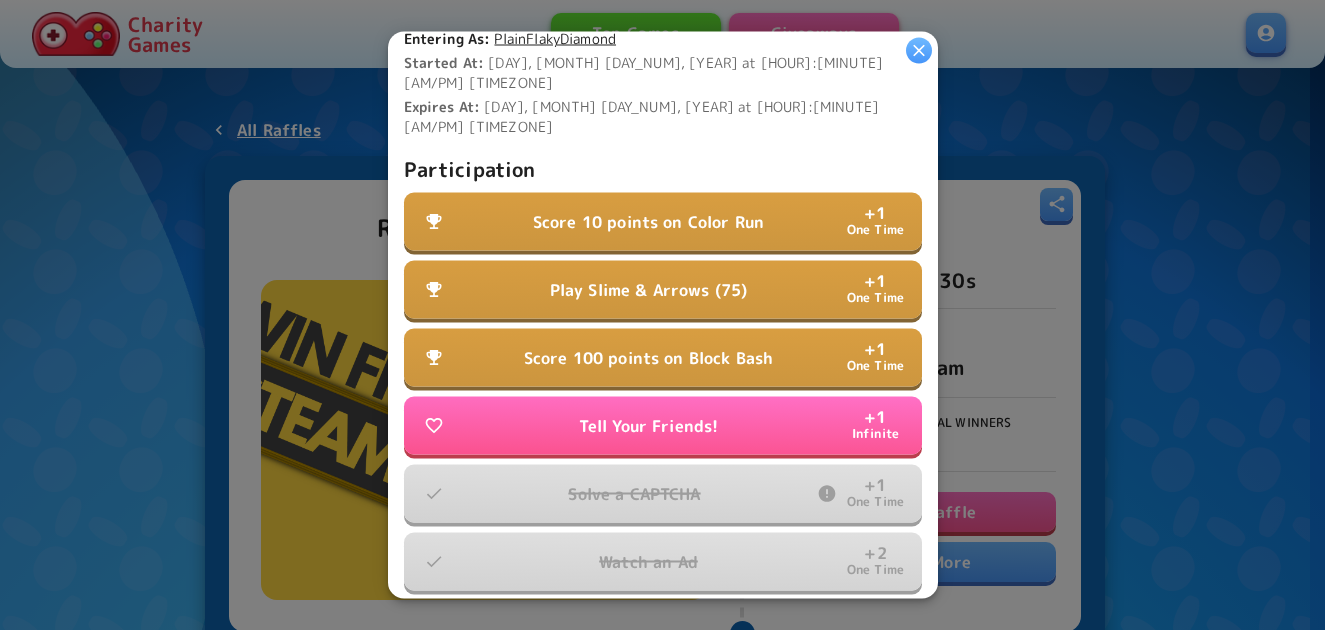 click on "Play Slime & Arrows (75) + 1 One Time" at bounding box center [663, 290] 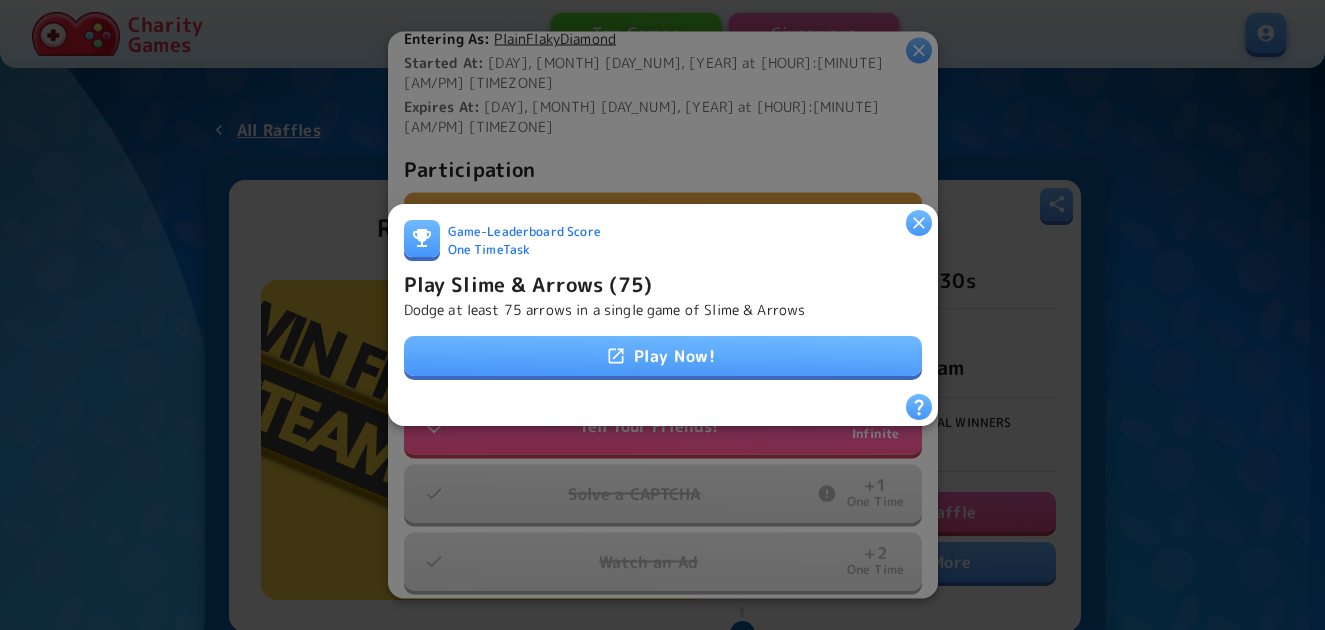 click on "Play Now!" at bounding box center (663, 356) 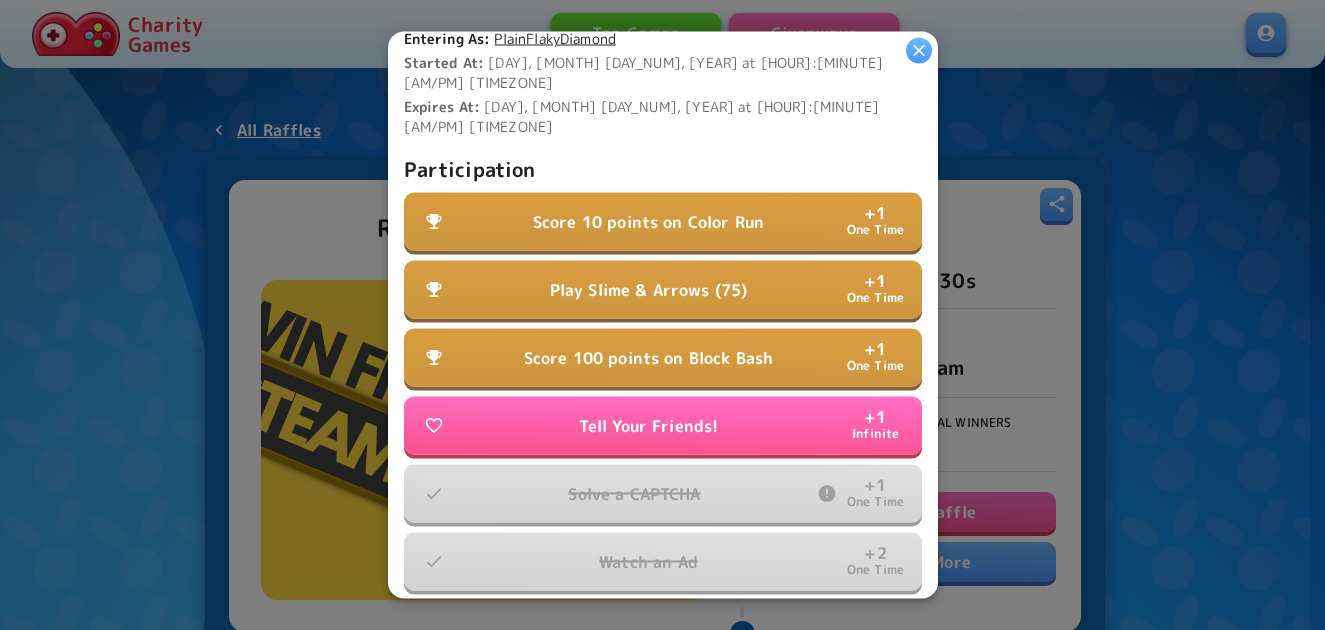 click on "Score 100 points on Block Bash + 1 One Time" at bounding box center [663, 358] 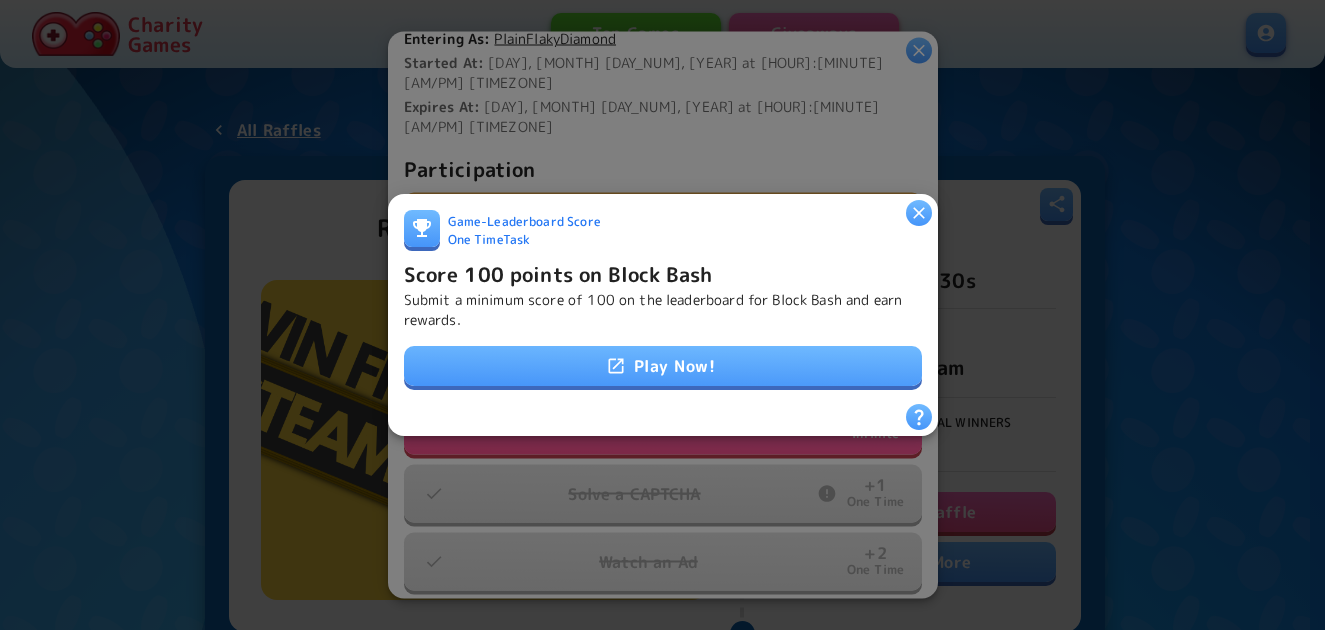 click on "Play Now!" at bounding box center [663, 366] 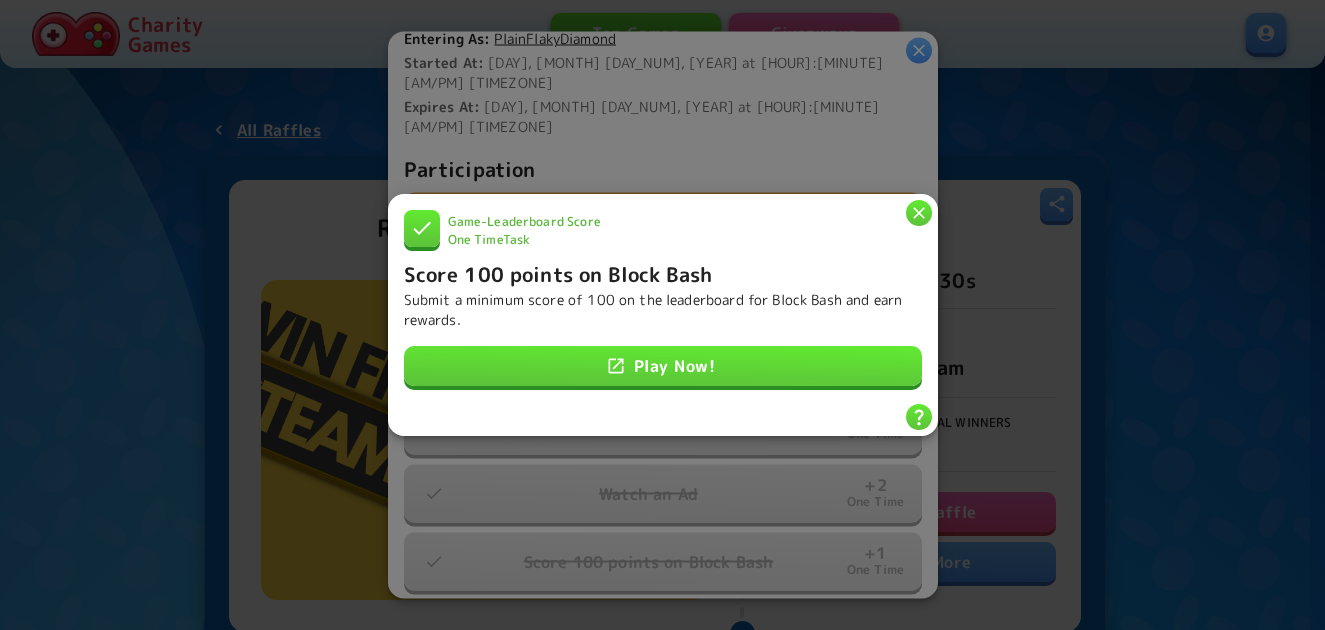 click on "Score 100 points on Block Bash" at bounding box center [558, 274] 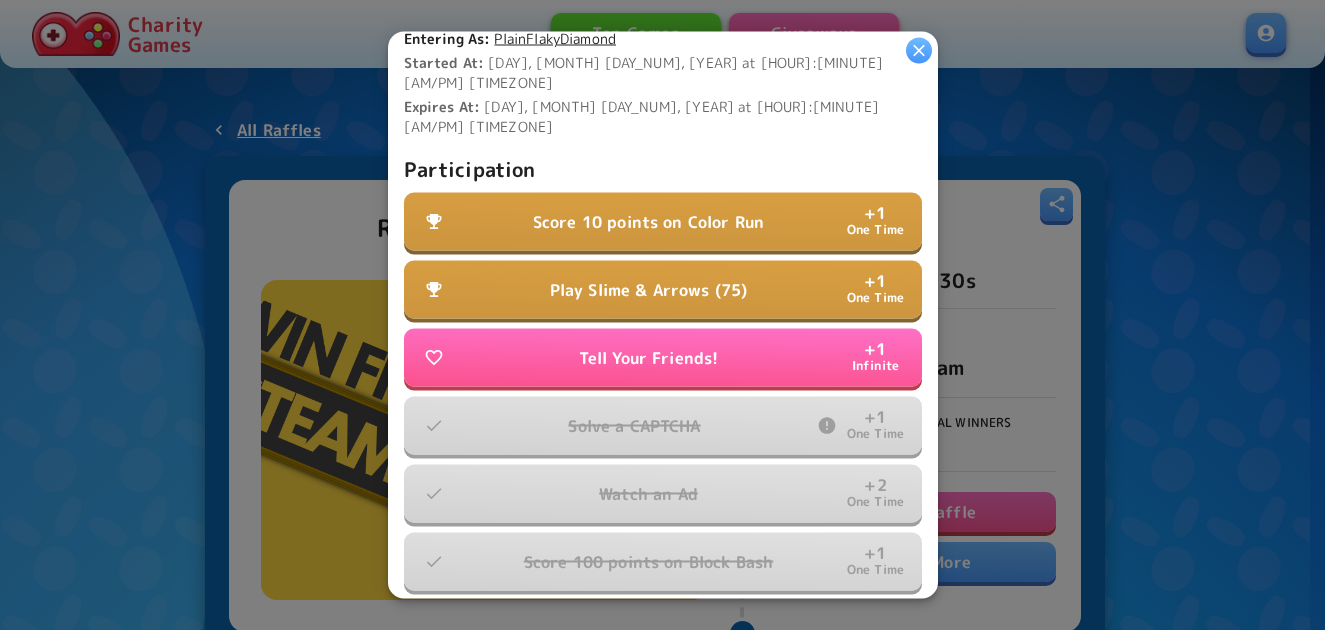 click on "Score 10 points on Color Run" at bounding box center (648, 222) 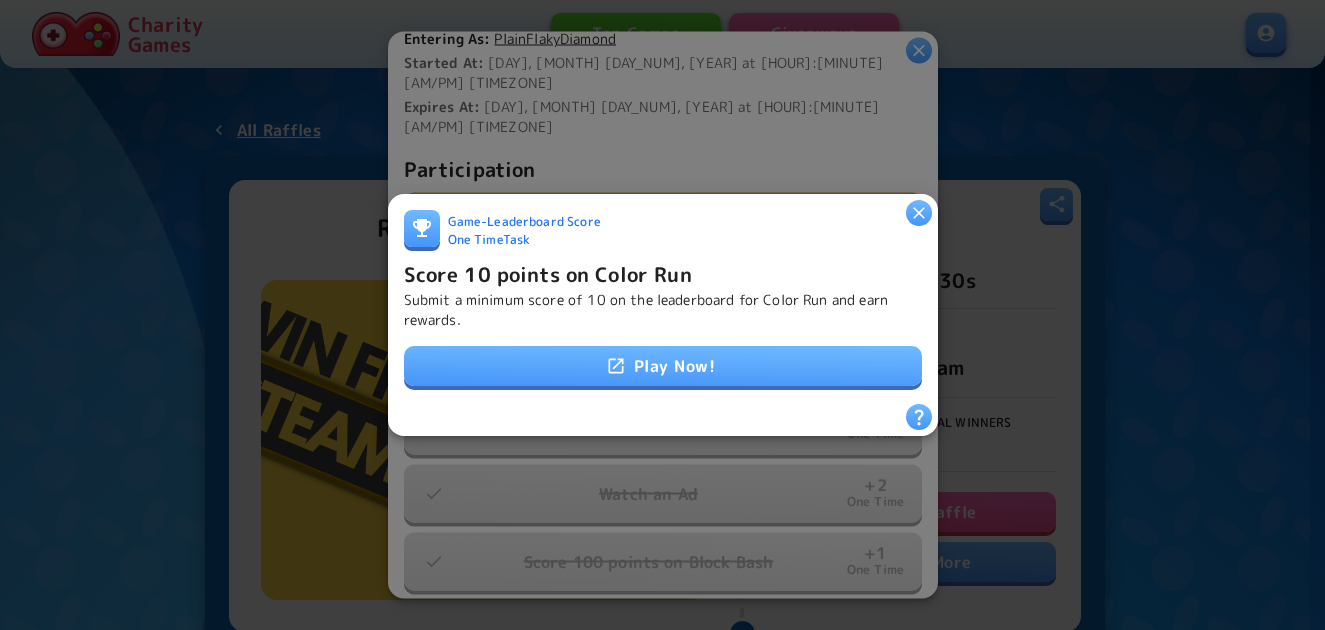 click on "Play Now!" at bounding box center (663, 366) 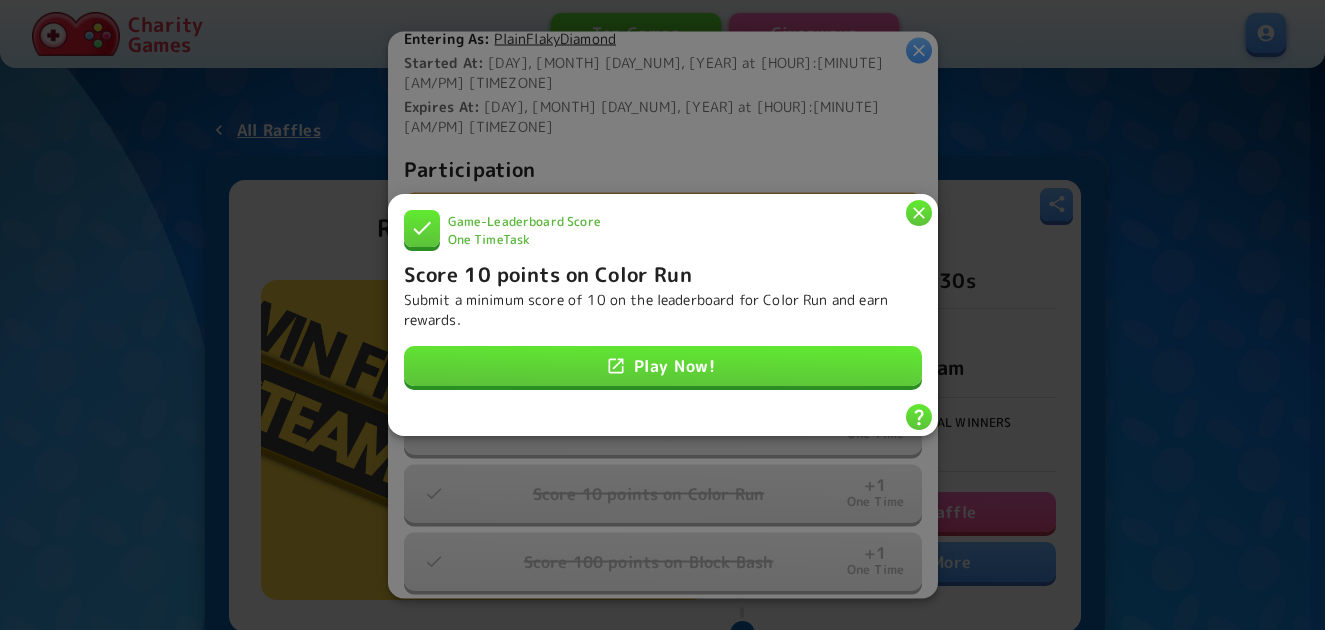 click at bounding box center [919, 213] 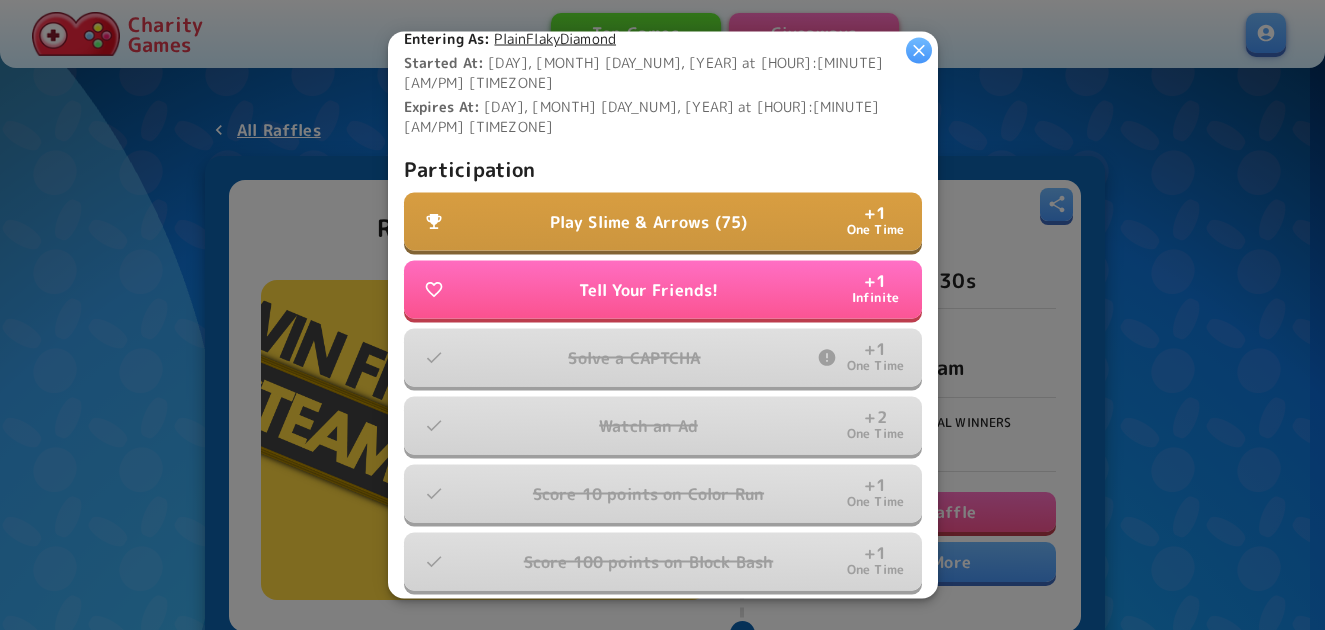 click on "Play Slime & Arrows (75)" at bounding box center (649, 222) 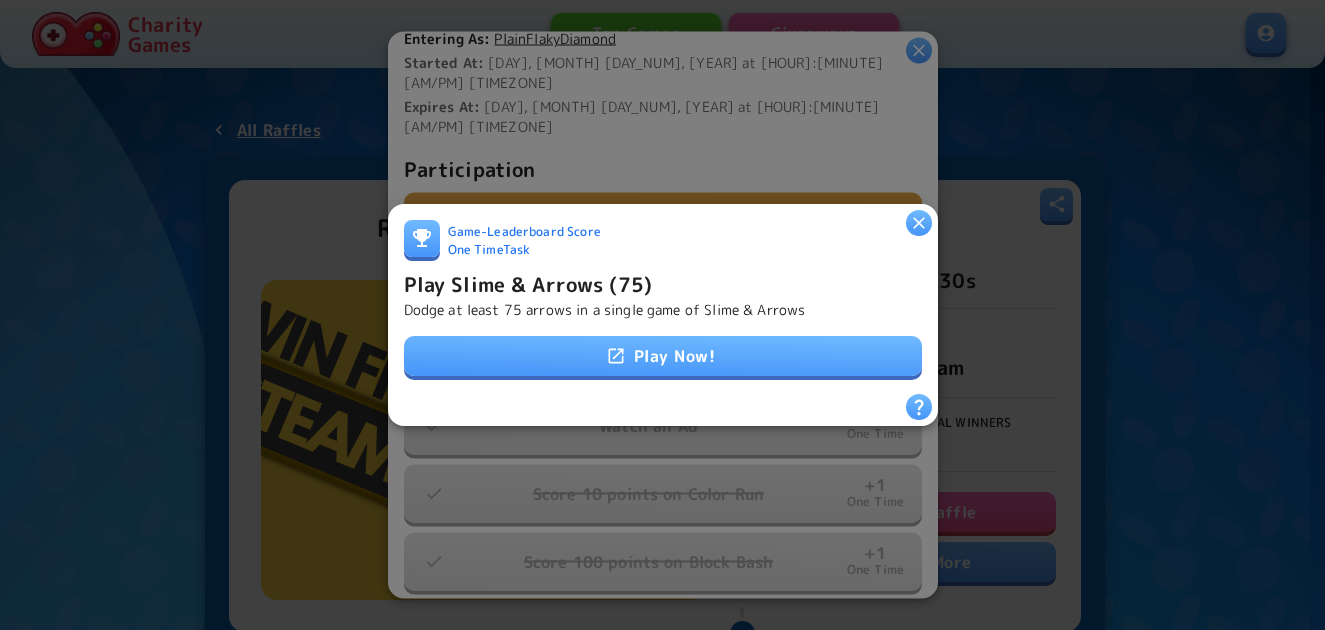 click on "Play Now!" at bounding box center (663, 356) 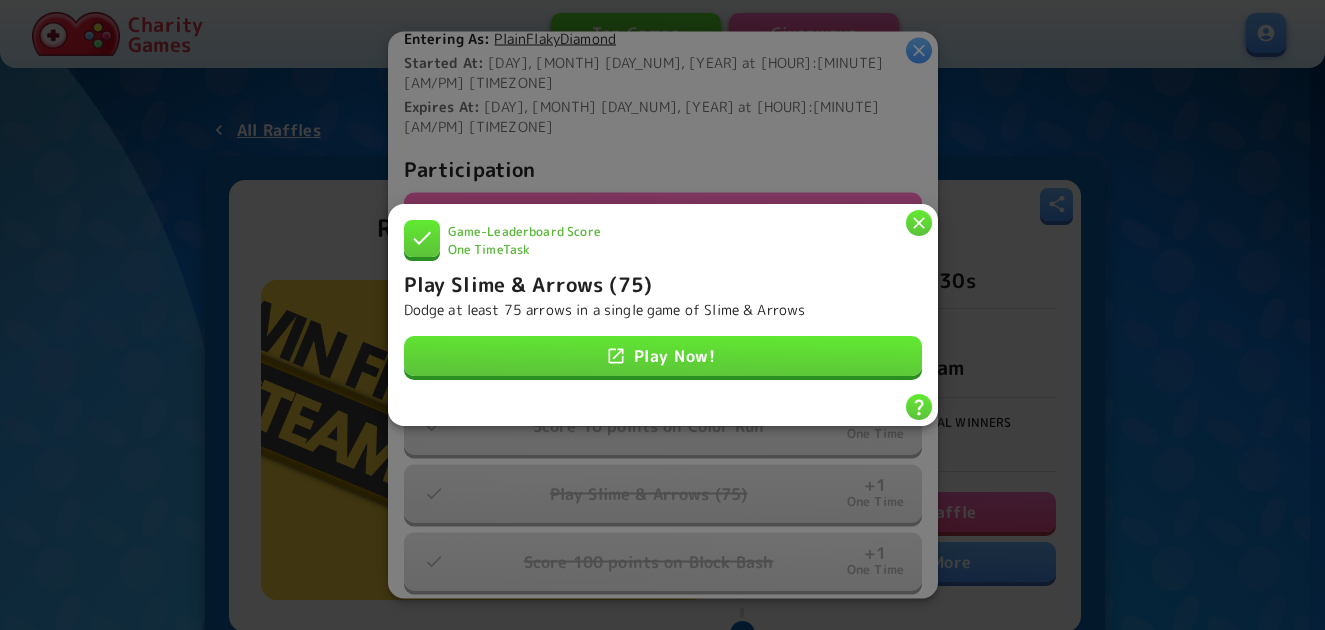 click at bounding box center (919, 223) 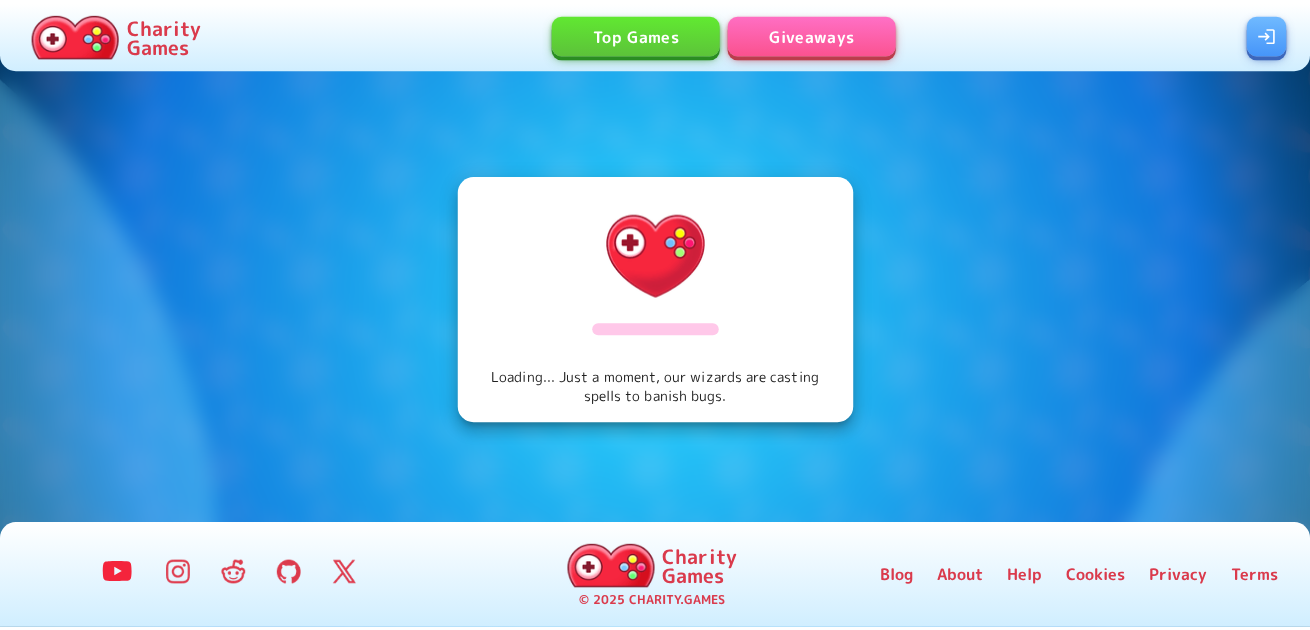 scroll, scrollTop: 0, scrollLeft: 0, axis: both 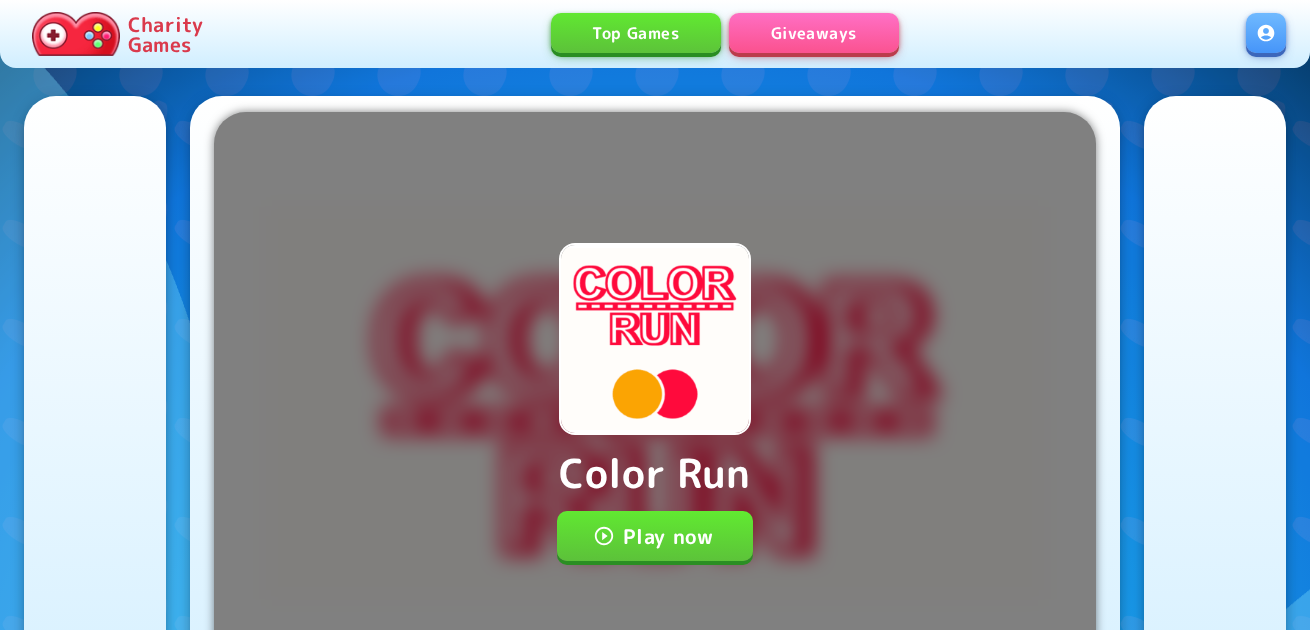 click on "Play now" at bounding box center [655, 536] 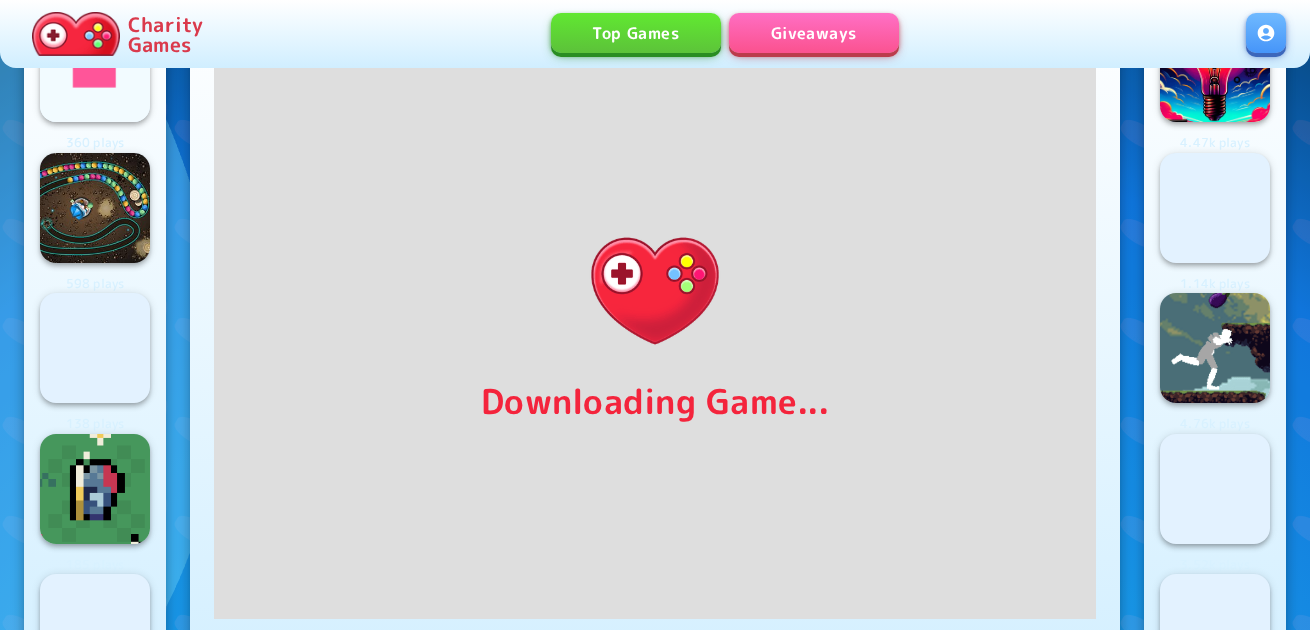 scroll, scrollTop: 0, scrollLeft: 0, axis: both 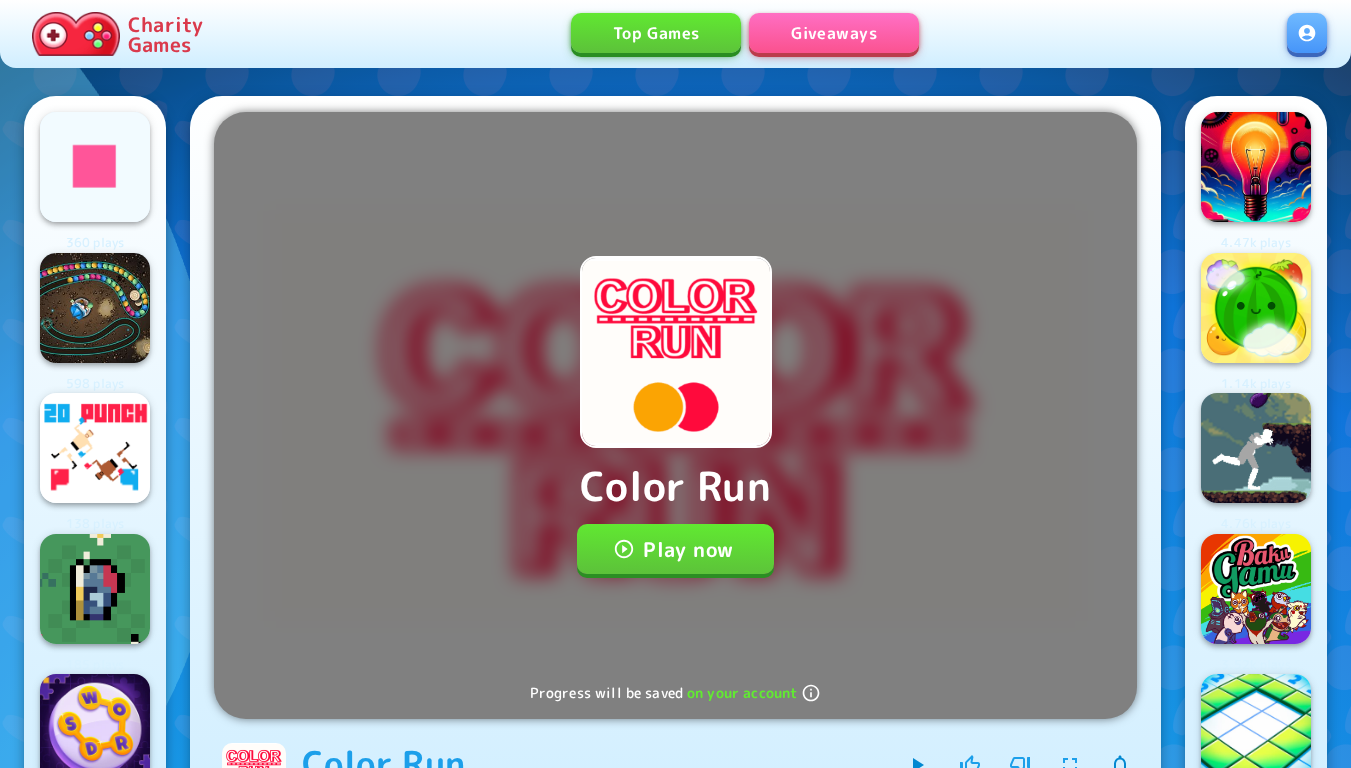 click on "Play now" at bounding box center (675, 549) 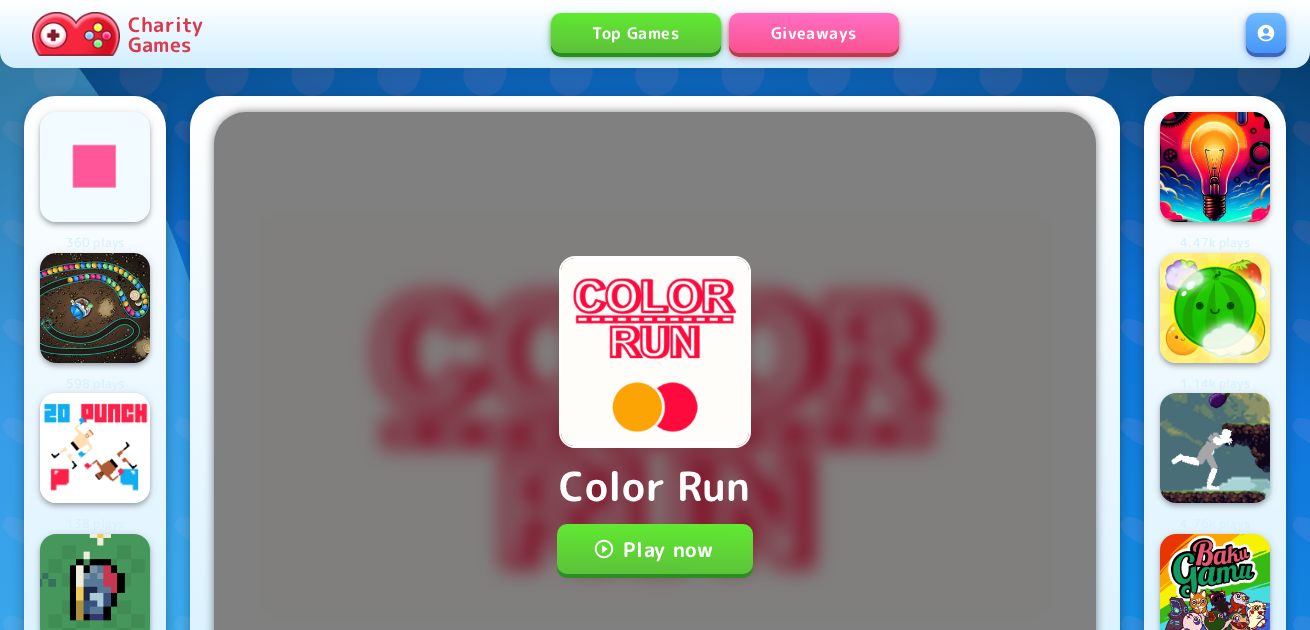 scroll, scrollTop: 0, scrollLeft: 0, axis: both 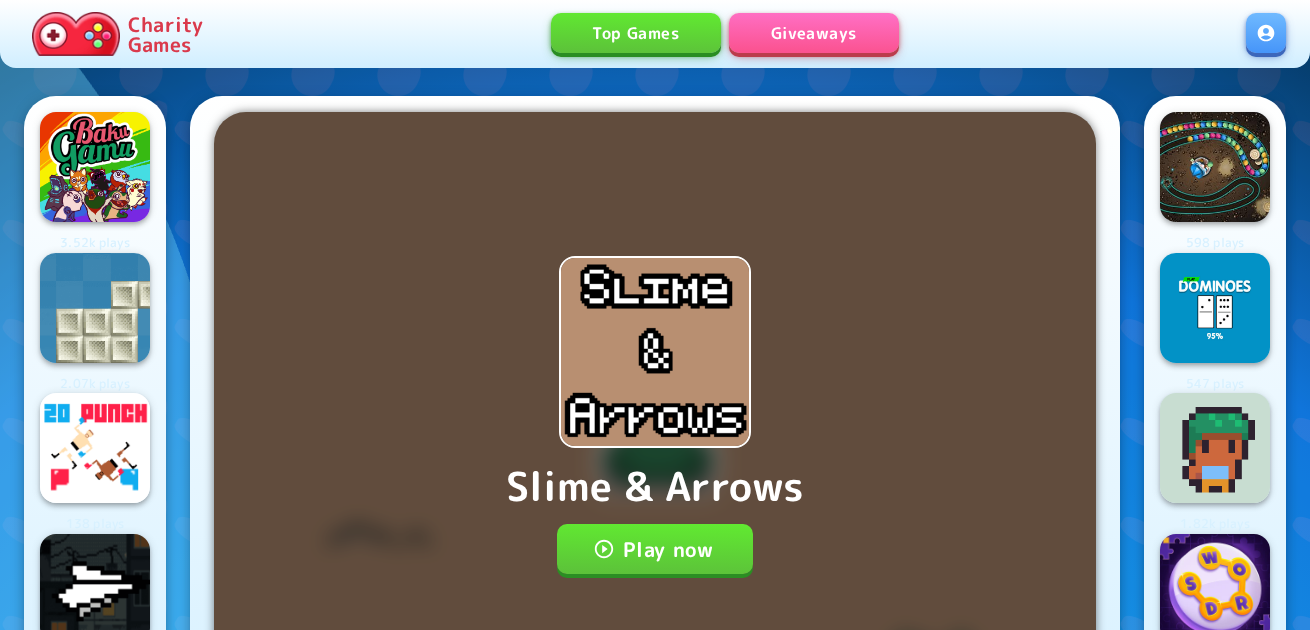 click on "Play now" at bounding box center (655, 549) 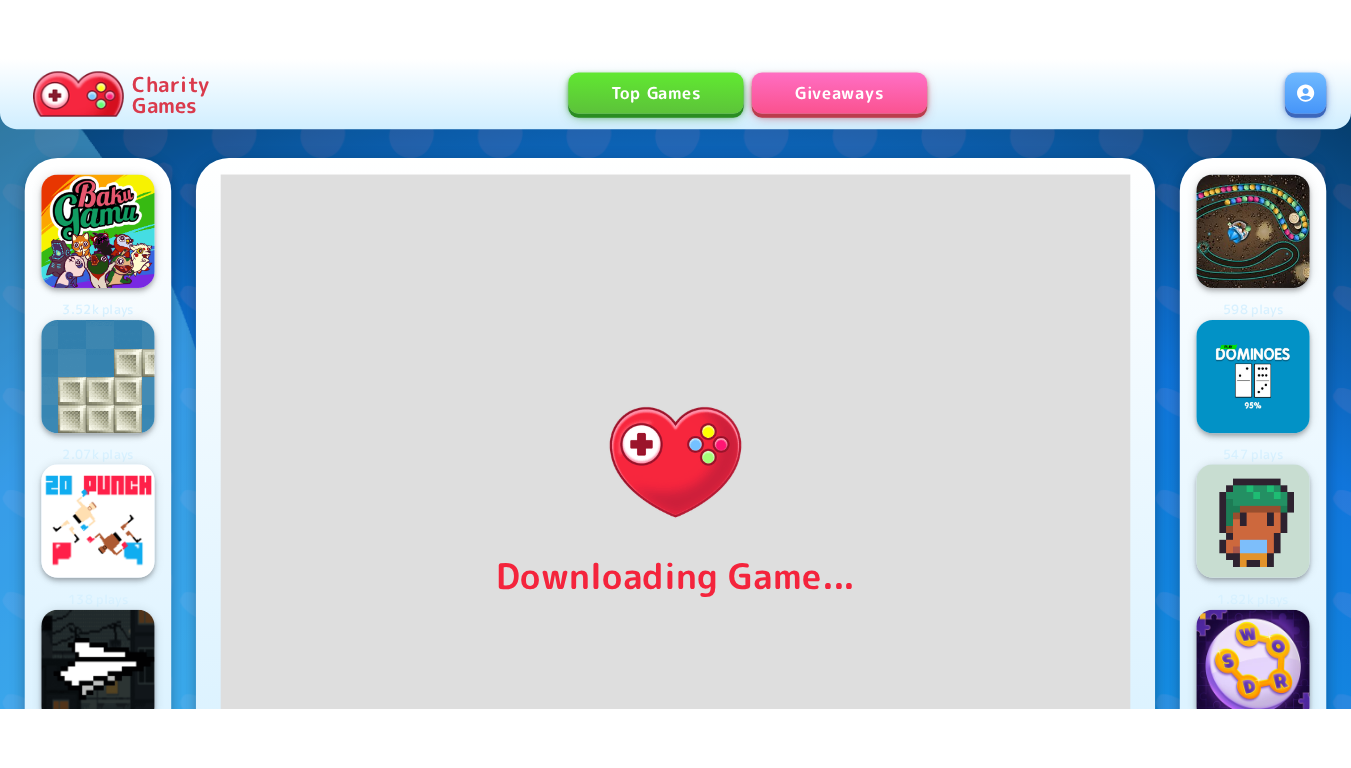 scroll, scrollTop: 100, scrollLeft: 0, axis: vertical 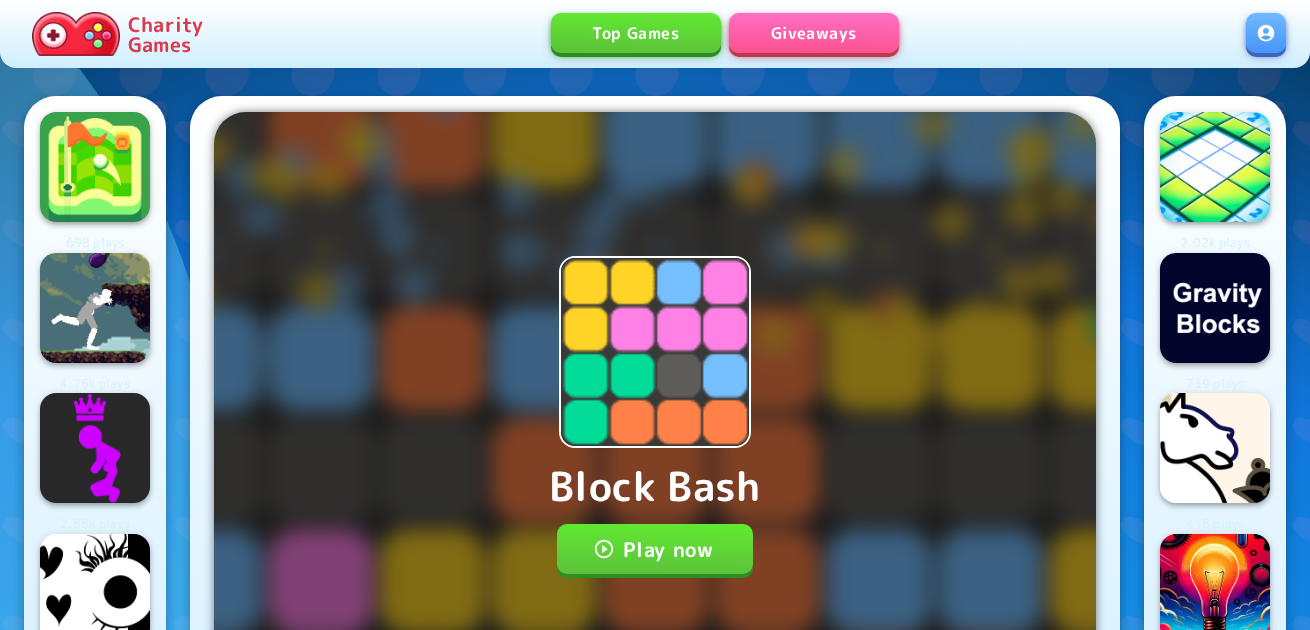 click on "Play now" at bounding box center (655, 549) 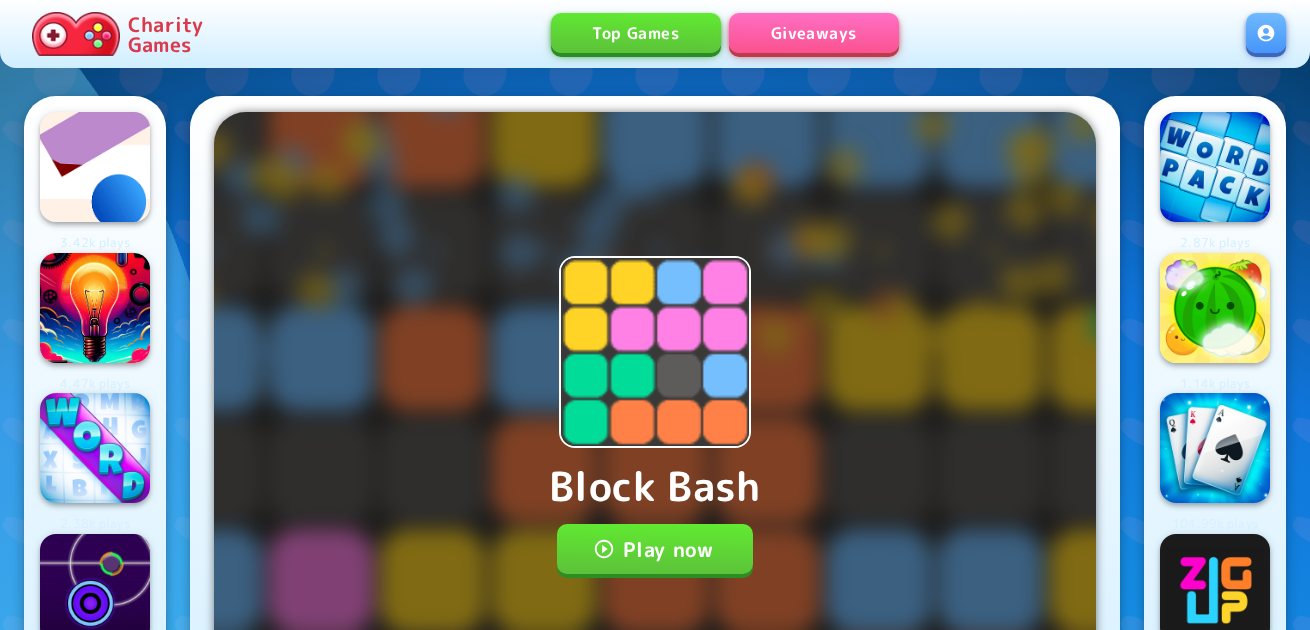 click on "Play now" at bounding box center [655, 549] 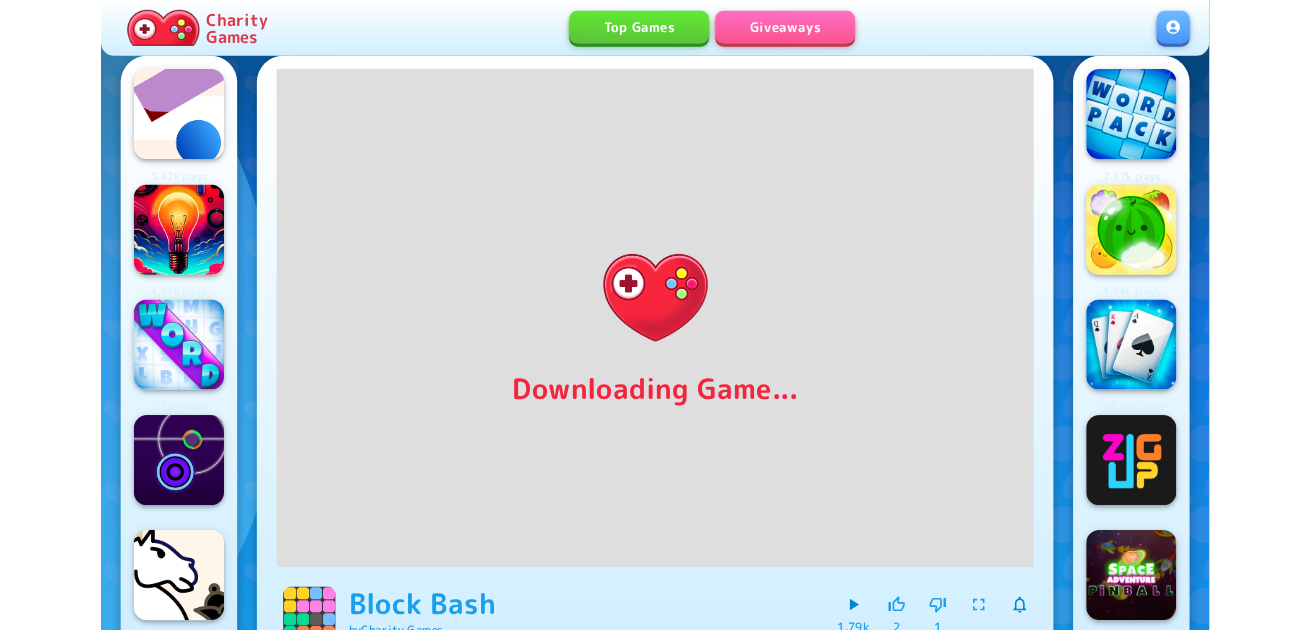 scroll, scrollTop: 0, scrollLeft: 0, axis: both 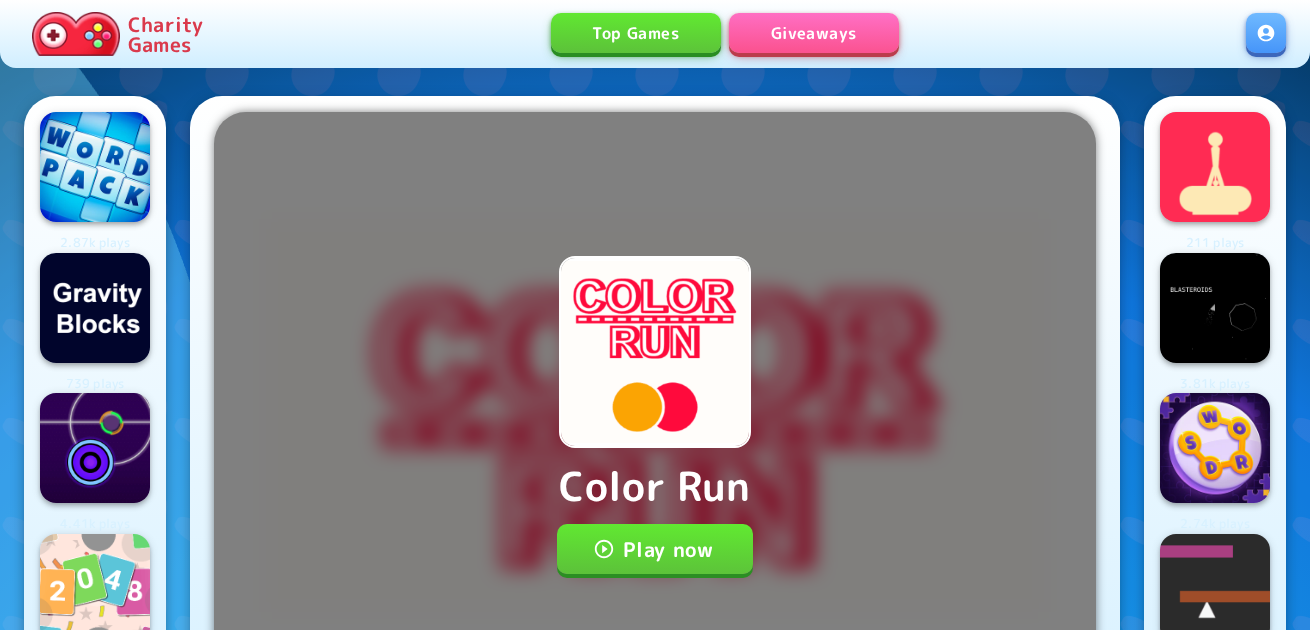 click on "Play now" at bounding box center [655, 549] 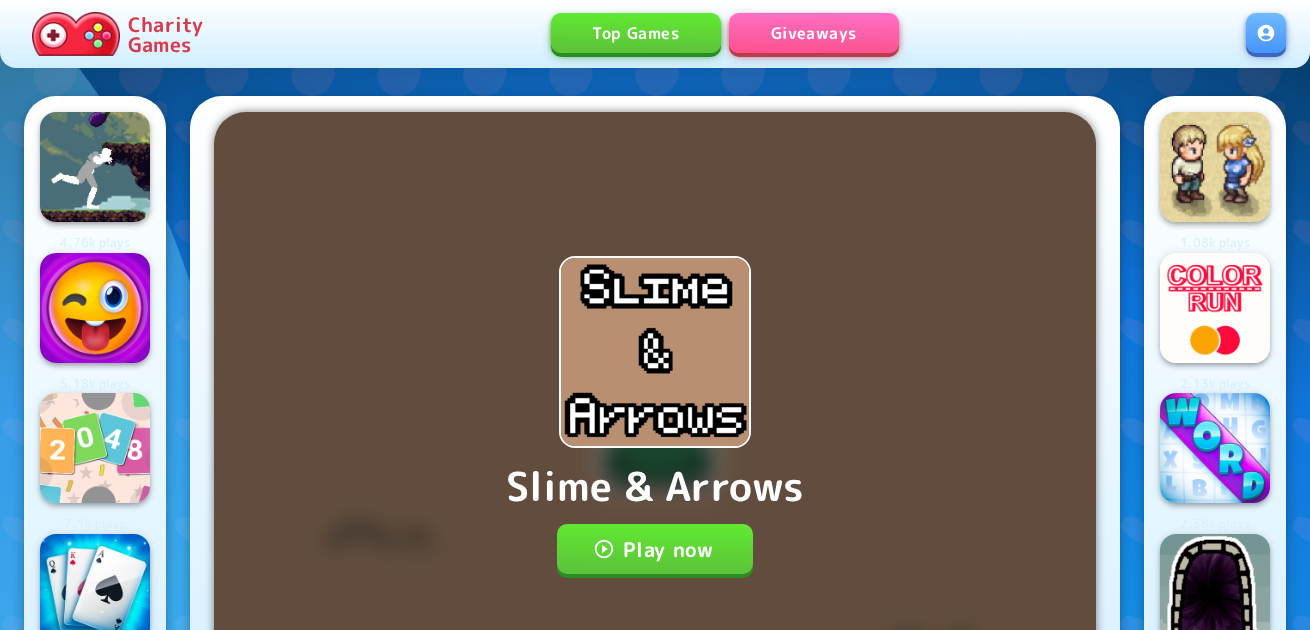 scroll, scrollTop: 0, scrollLeft: 0, axis: both 